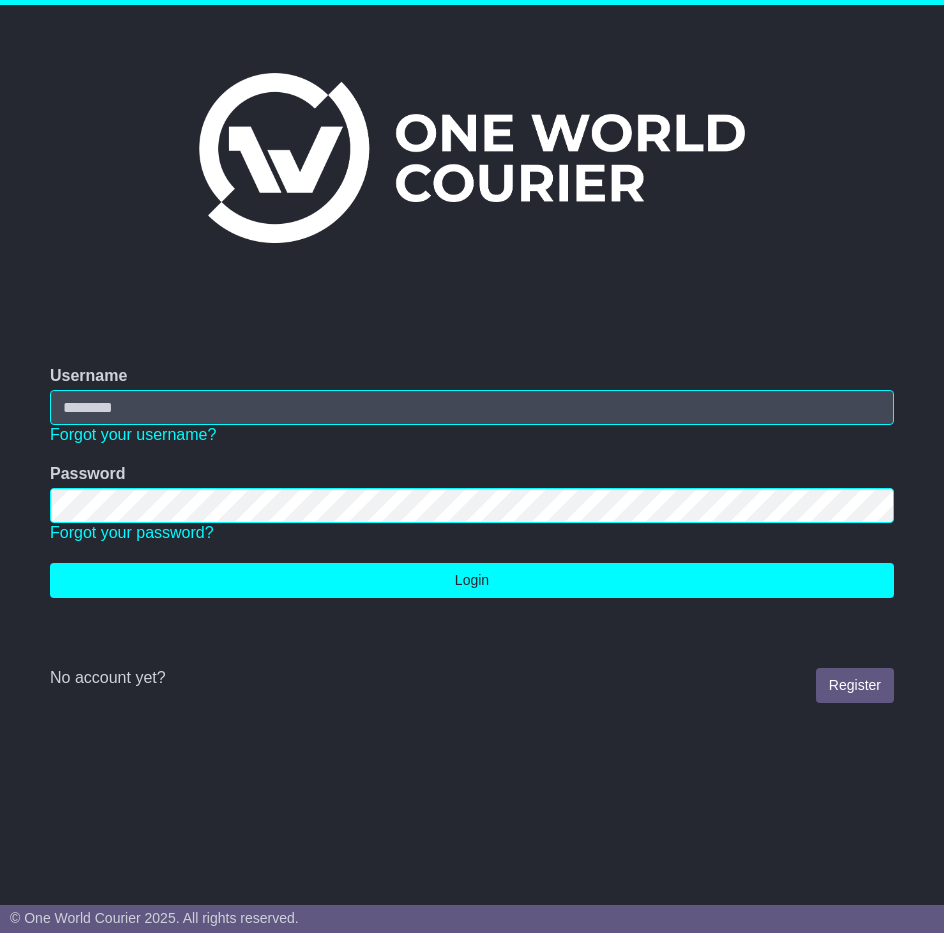 scroll, scrollTop: 0, scrollLeft: 0, axis: both 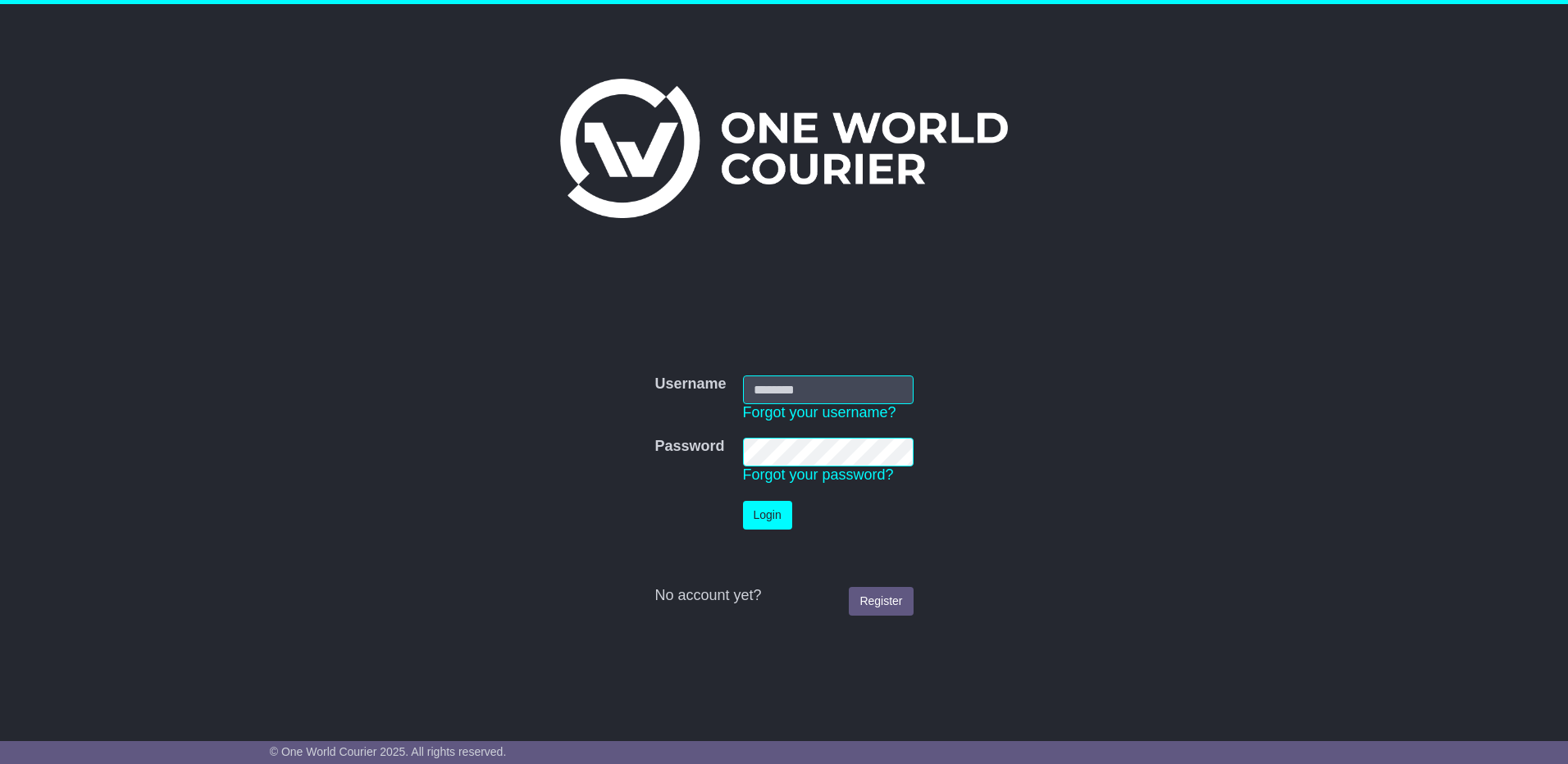 type on "**********" 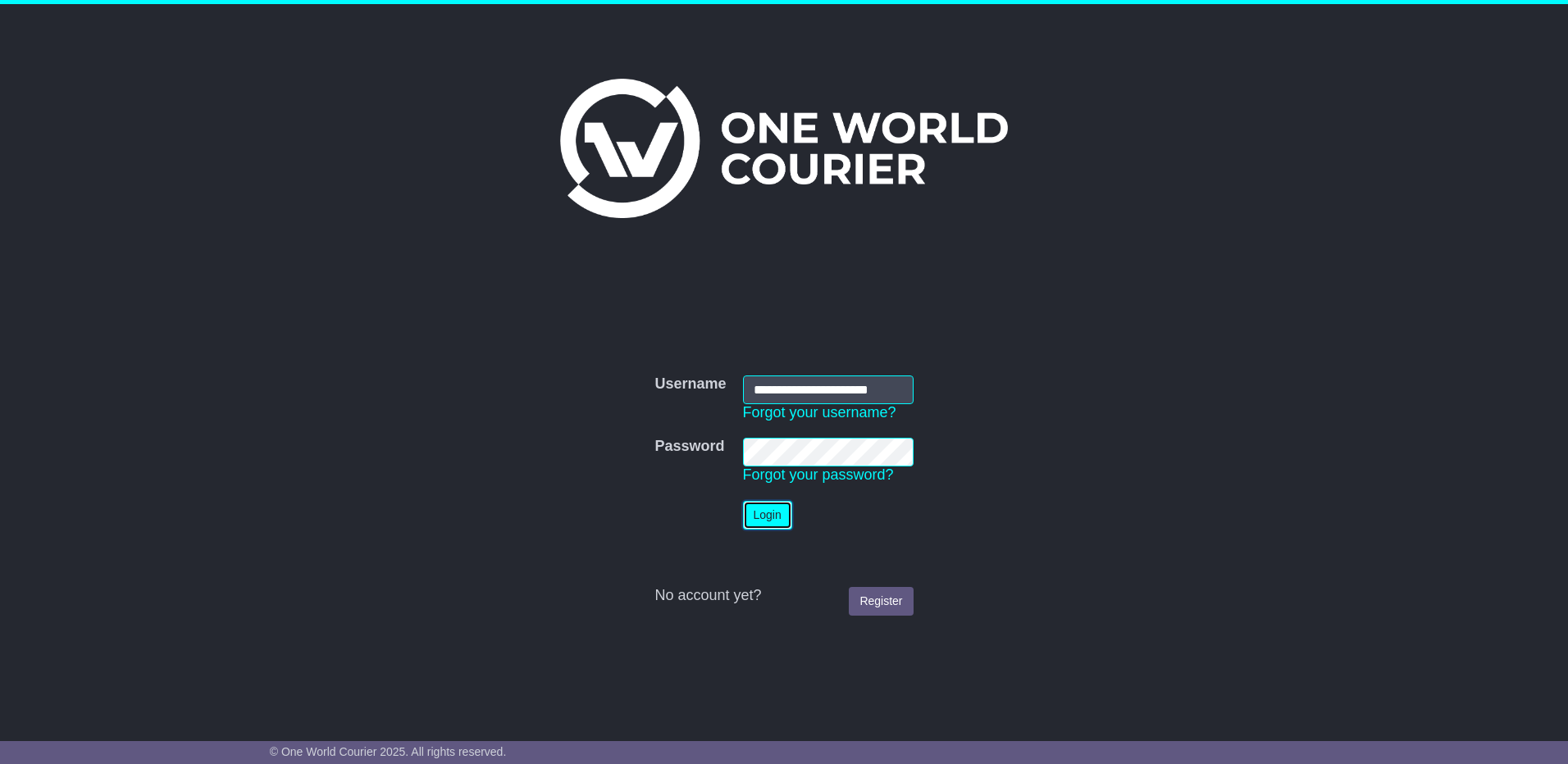 click on "Login" at bounding box center (768, 515) 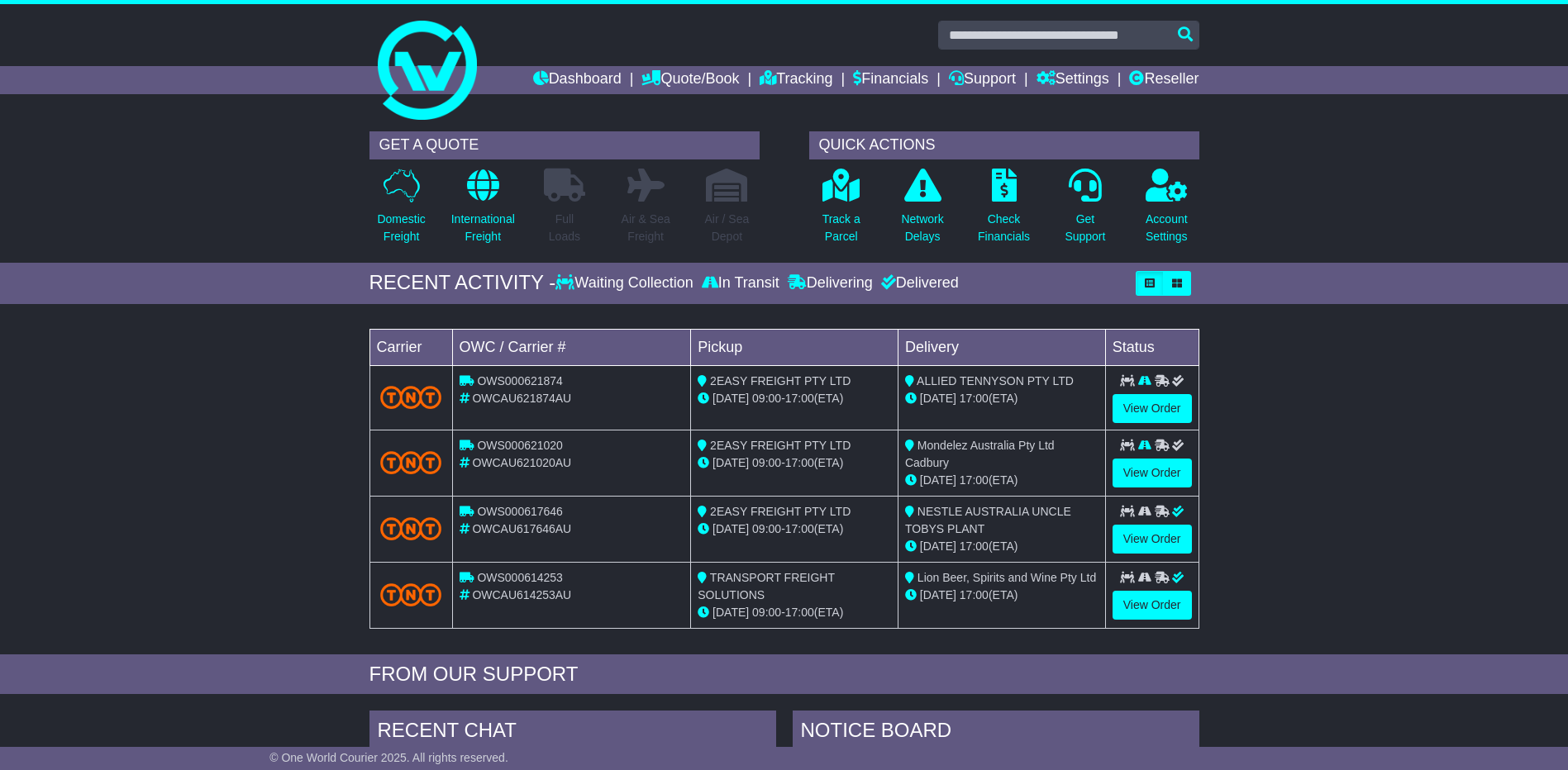 scroll, scrollTop: 0, scrollLeft: 0, axis: both 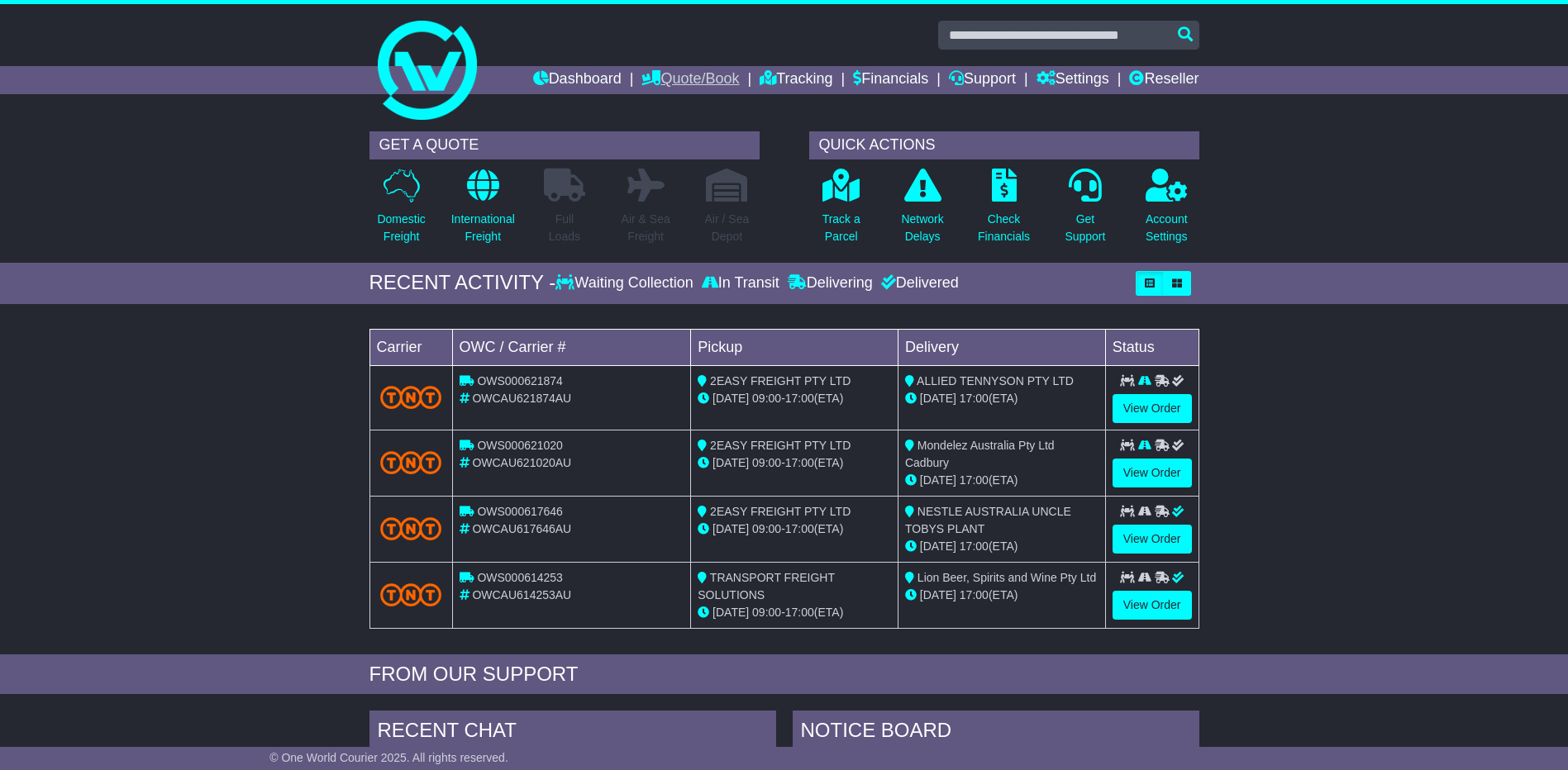 drag, startPoint x: 683, startPoint y: 78, endPoint x: 698, endPoint y: 110, distance: 35.341194 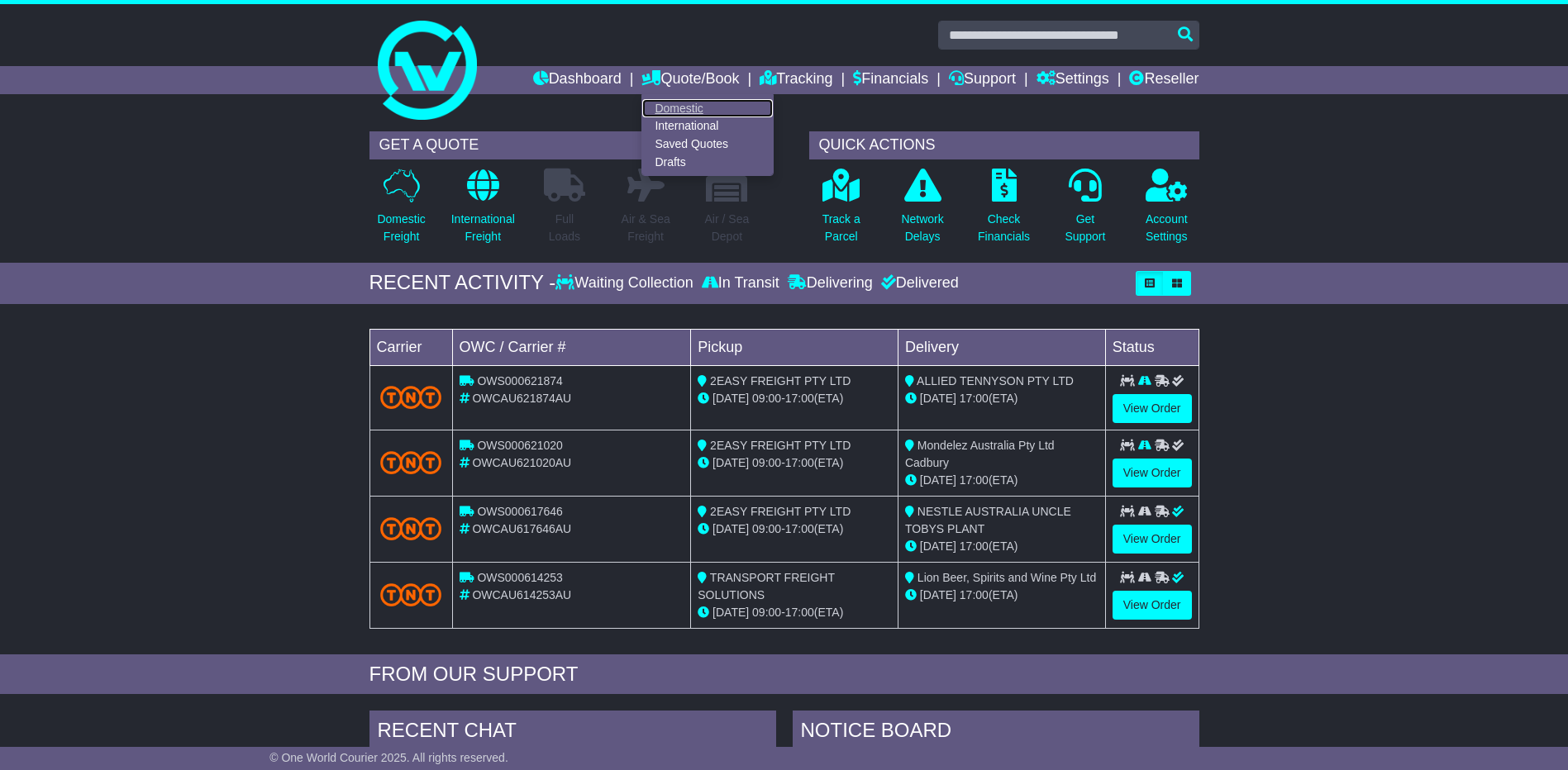 click on "Domestic" at bounding box center [708, 108] 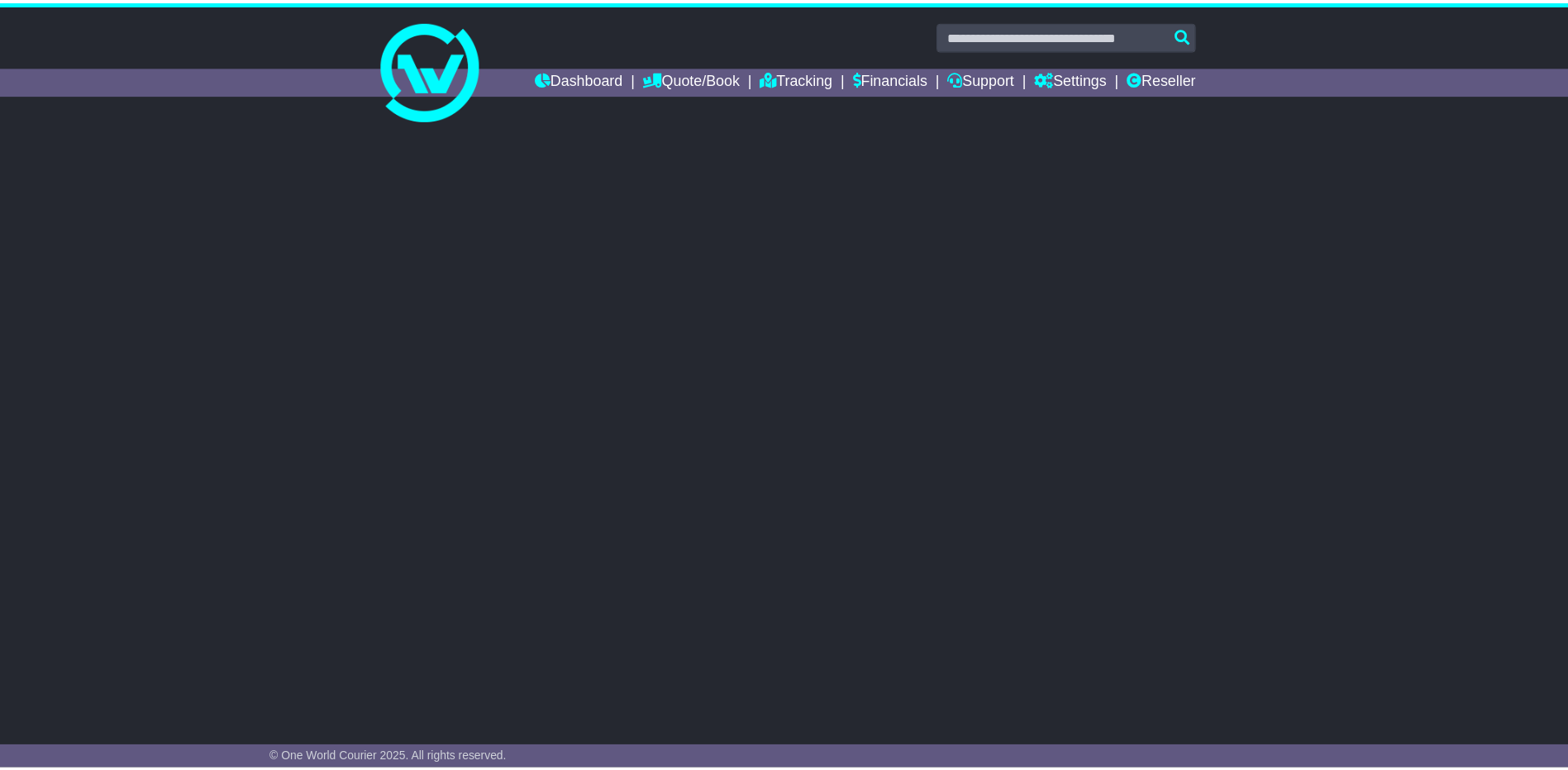 scroll, scrollTop: 0, scrollLeft: 0, axis: both 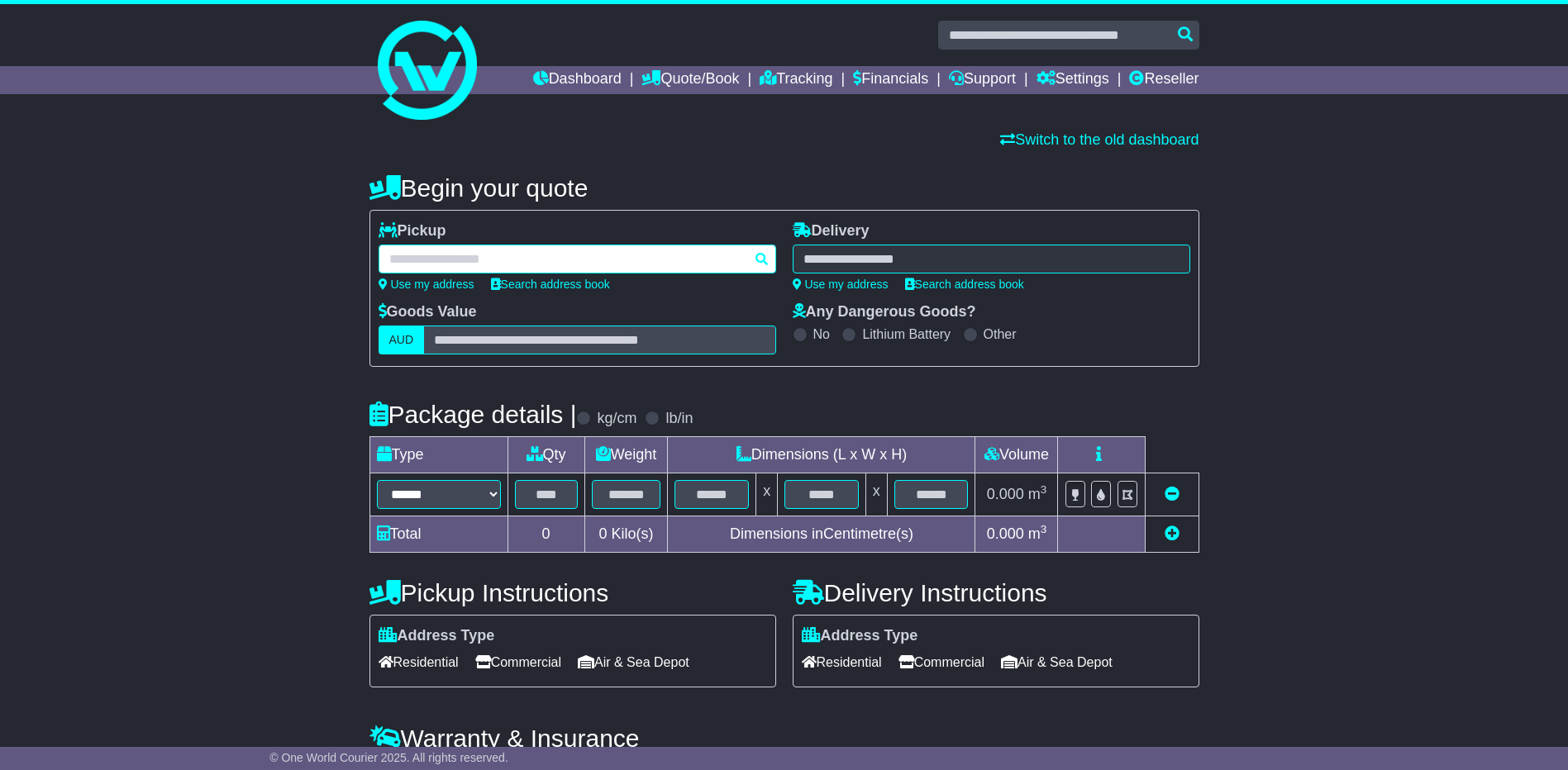click at bounding box center (577, 259) 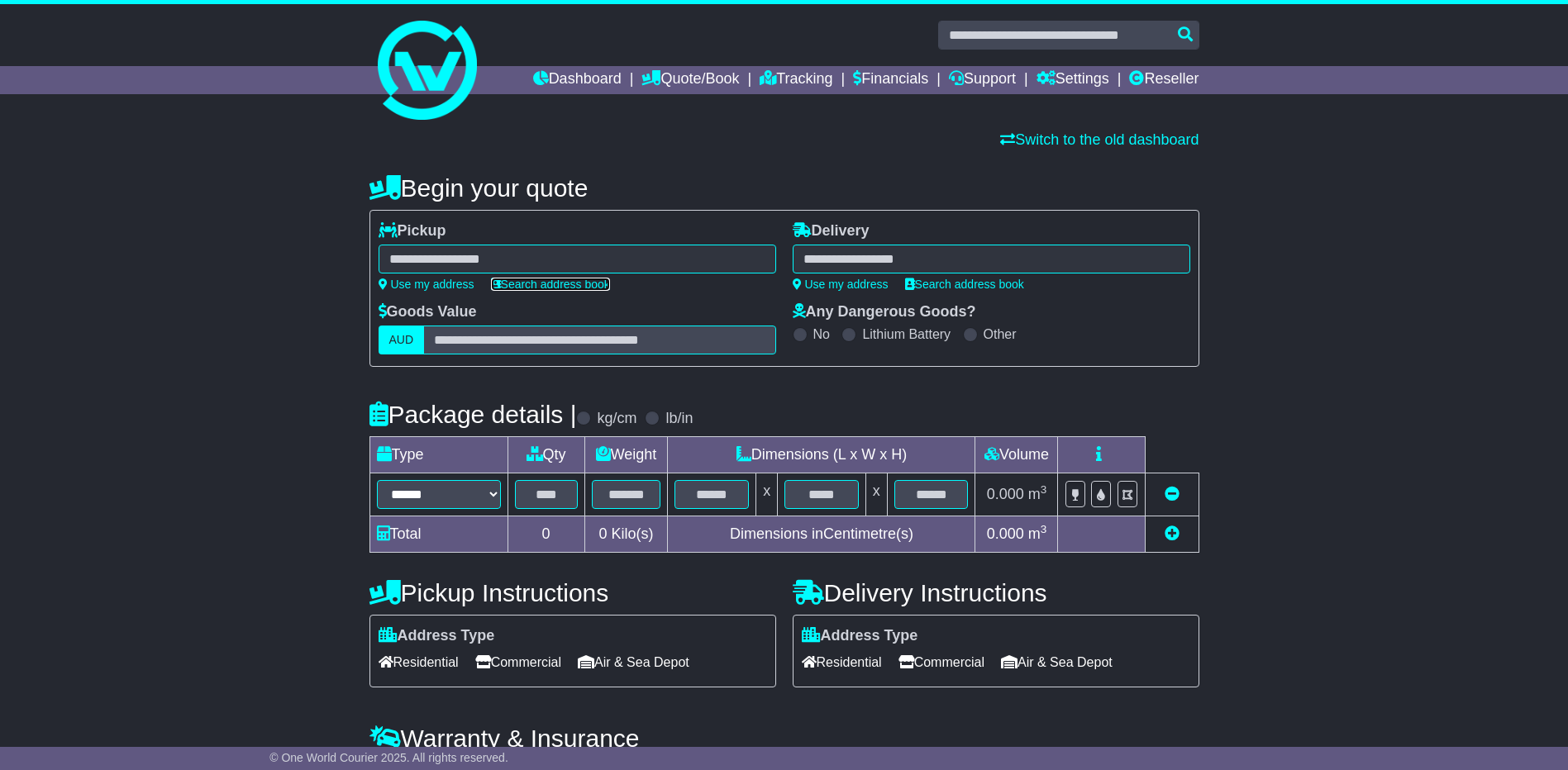 click on "Search address book" at bounding box center (550, 284) 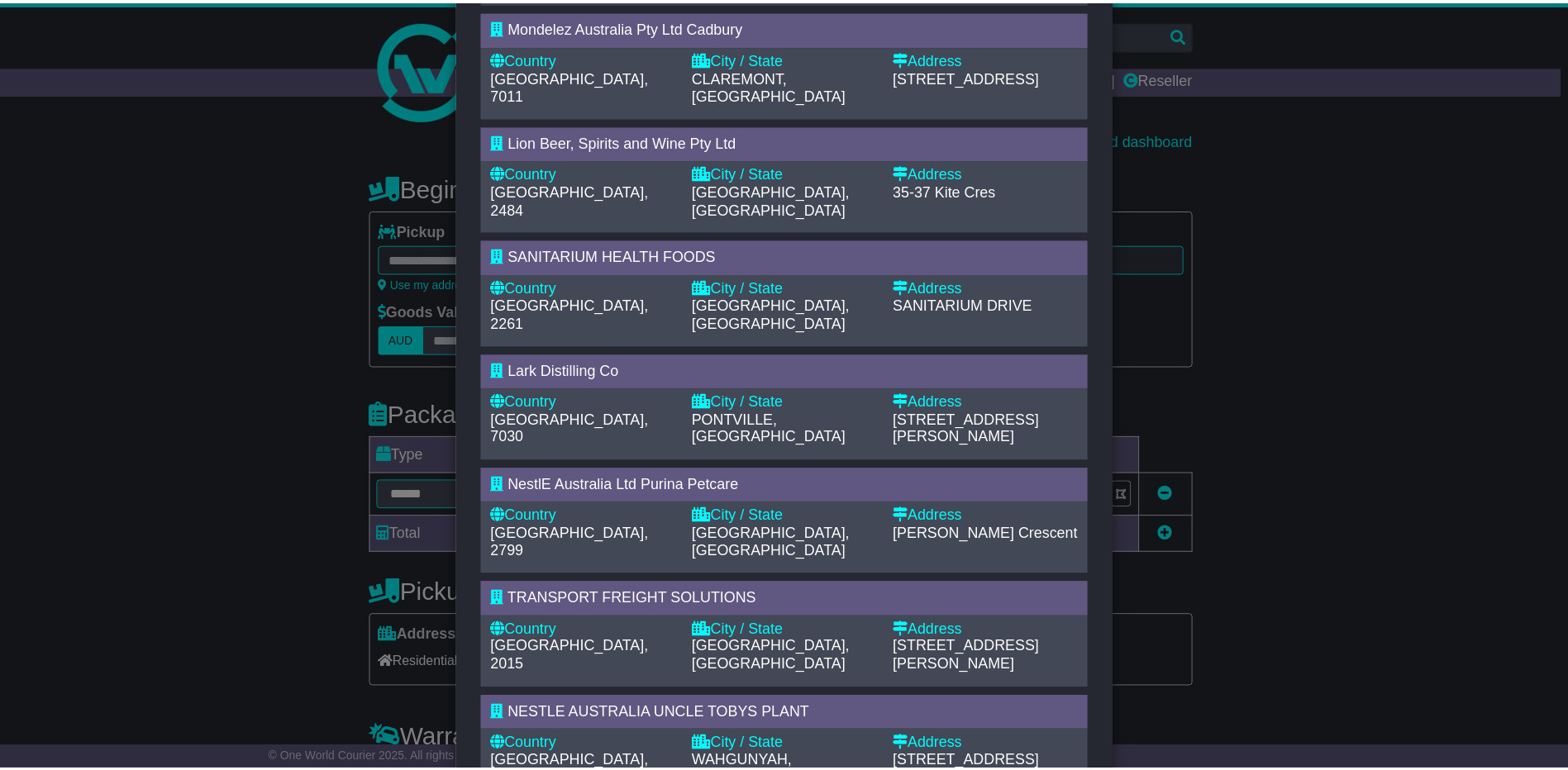 scroll, scrollTop: 413, scrollLeft: 0, axis: vertical 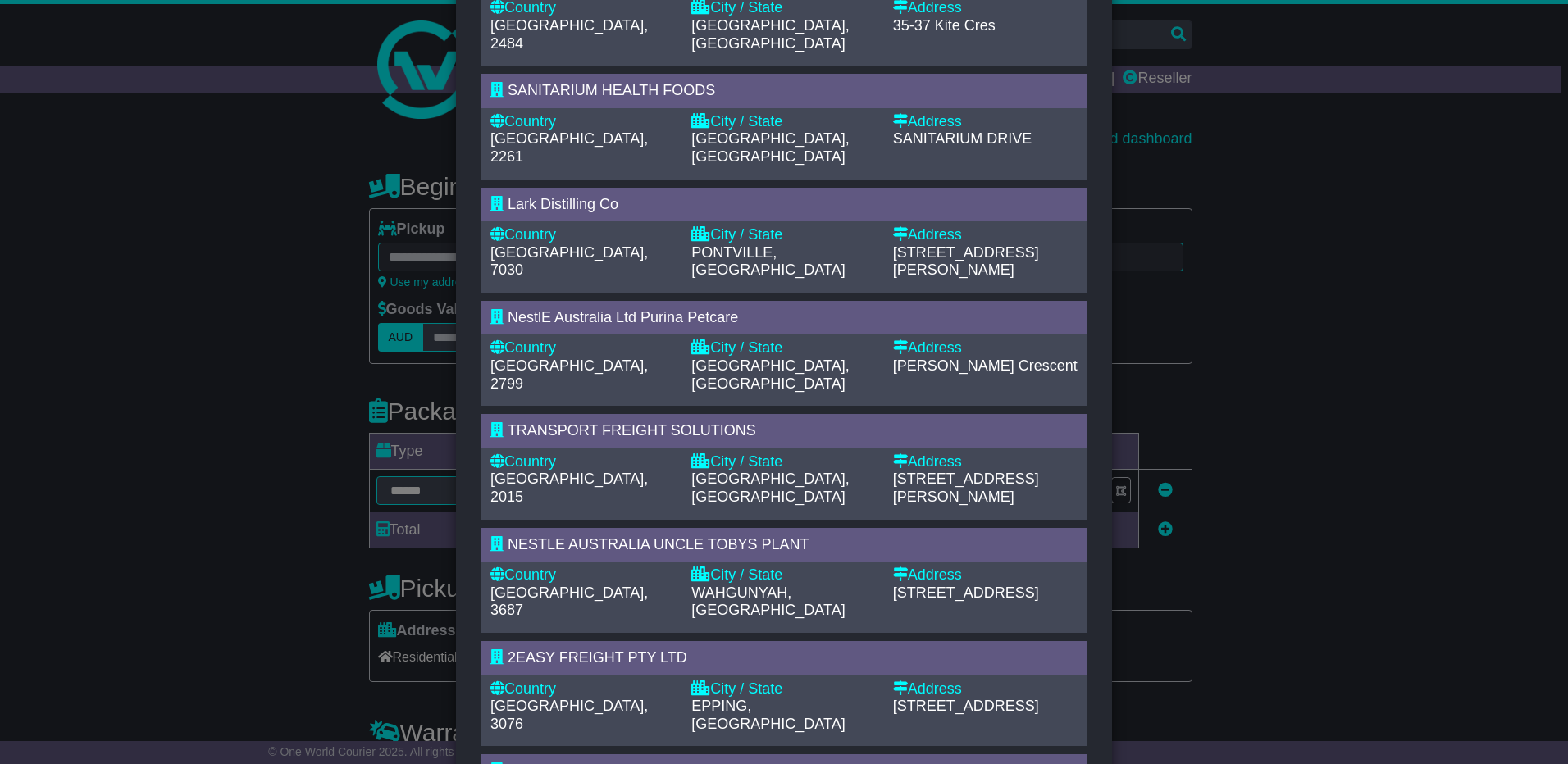 click on "City / State" at bounding box center [783, 689] 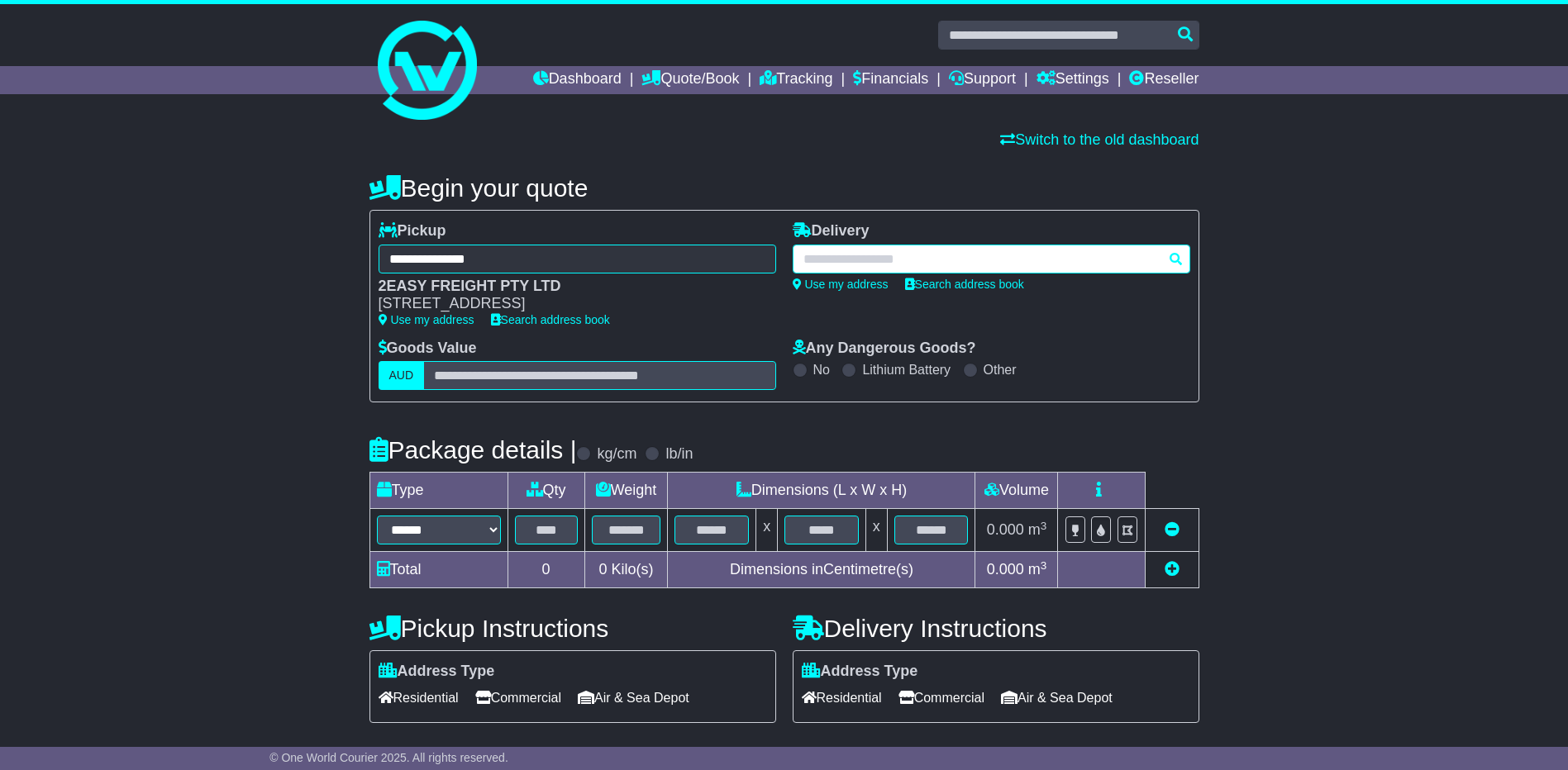 click at bounding box center [991, 259] 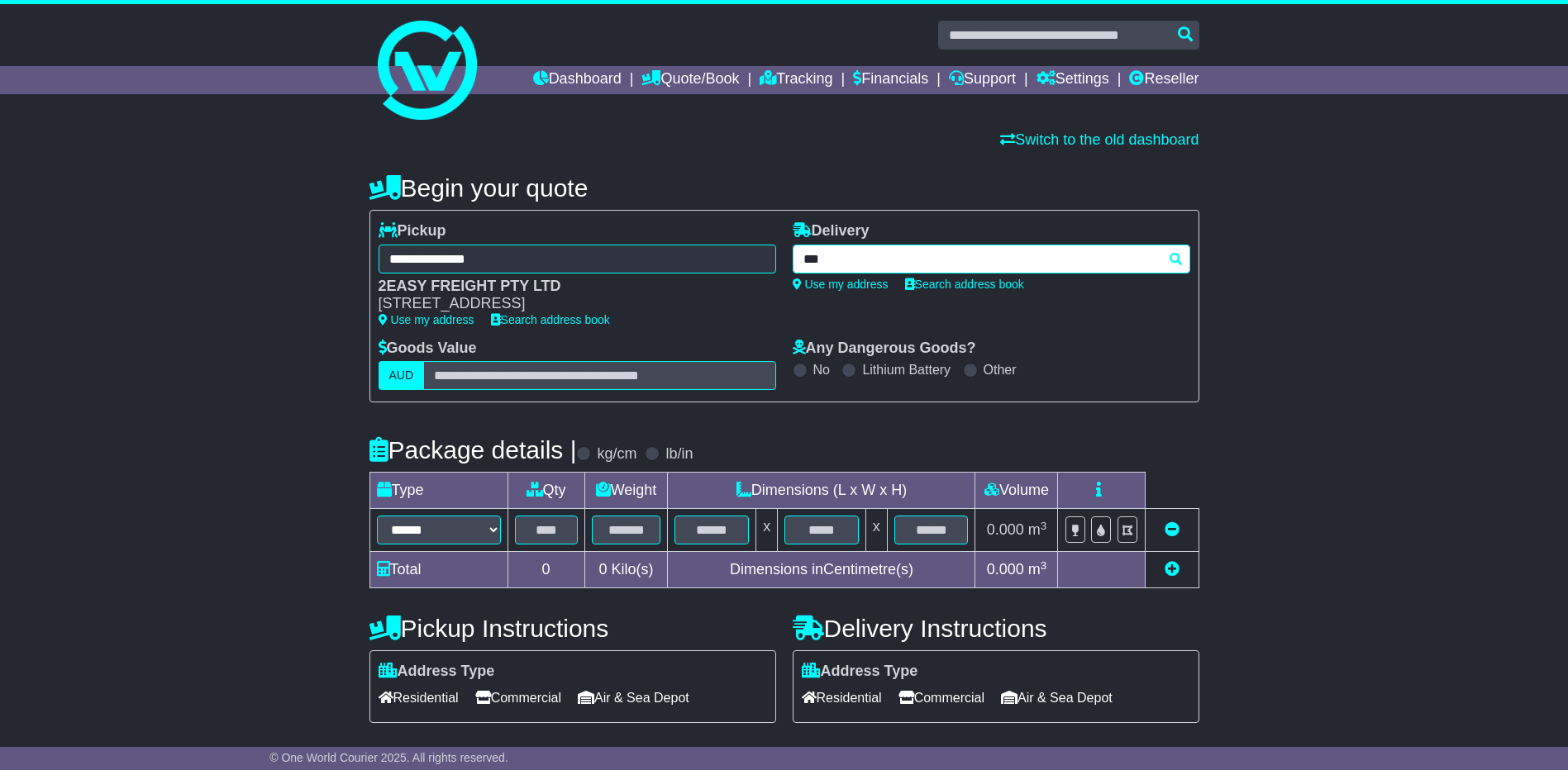 type on "****" 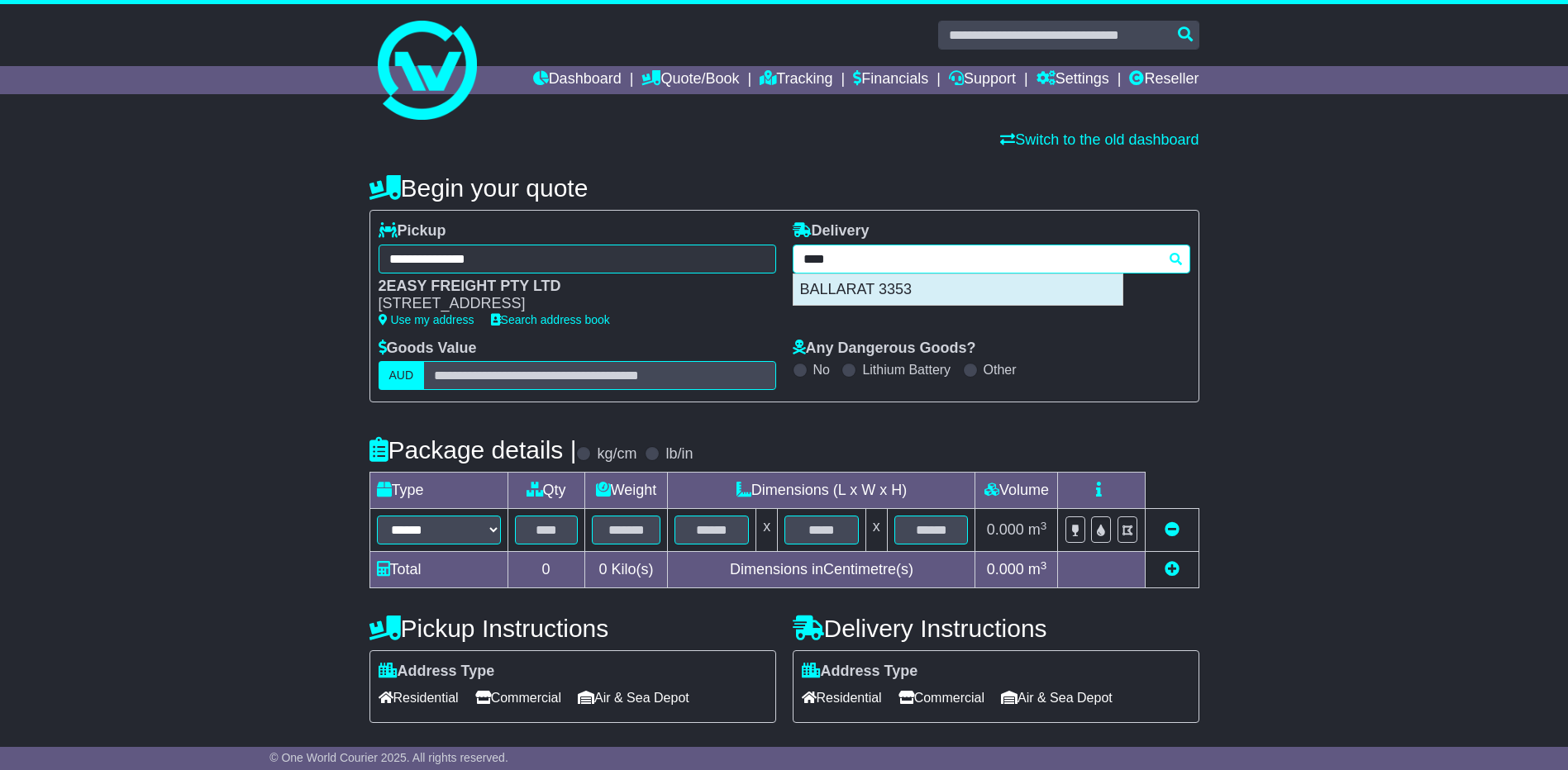 click on "BALLARAT 3353" at bounding box center [958, 290] 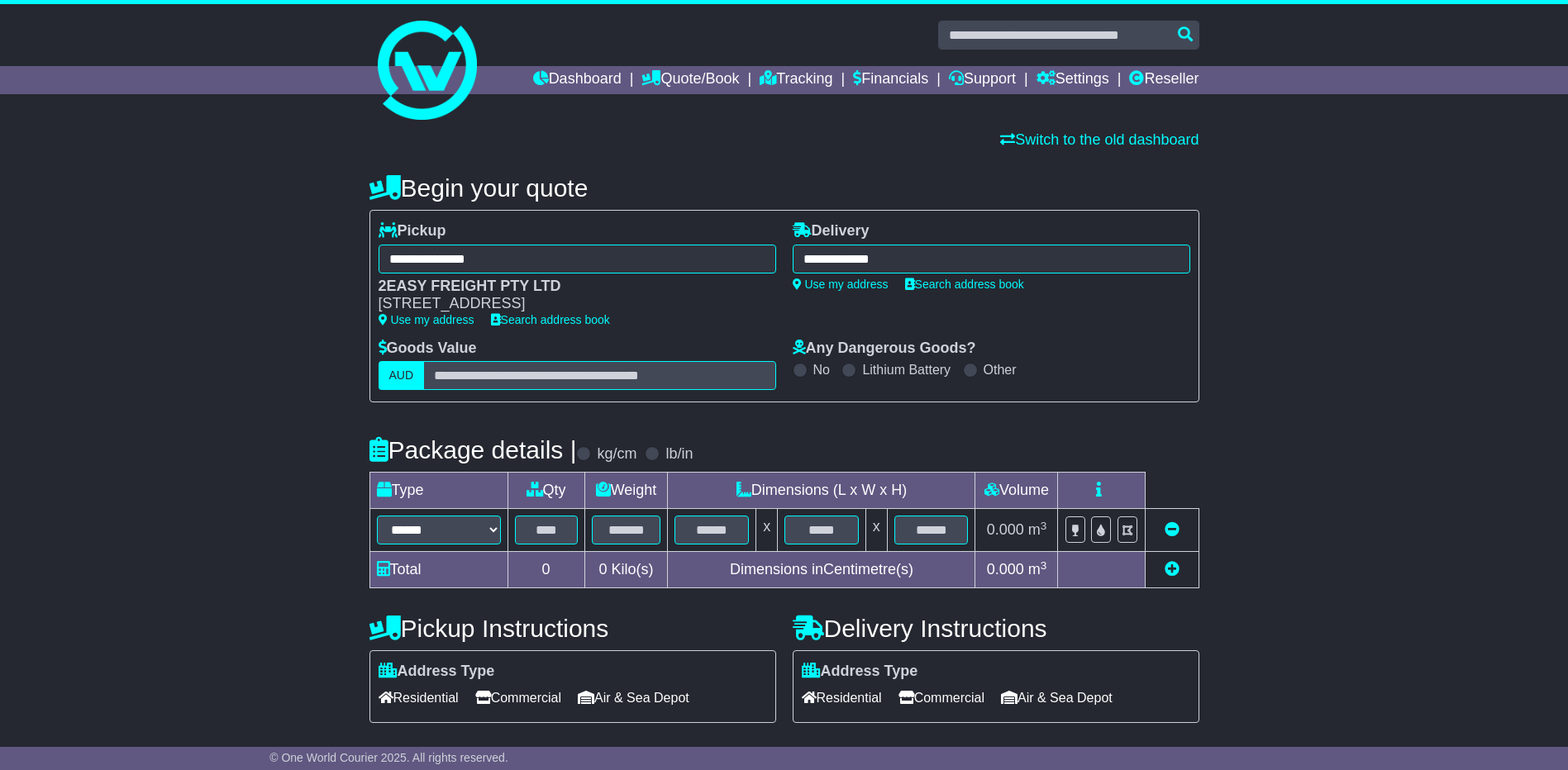 type on "**********" 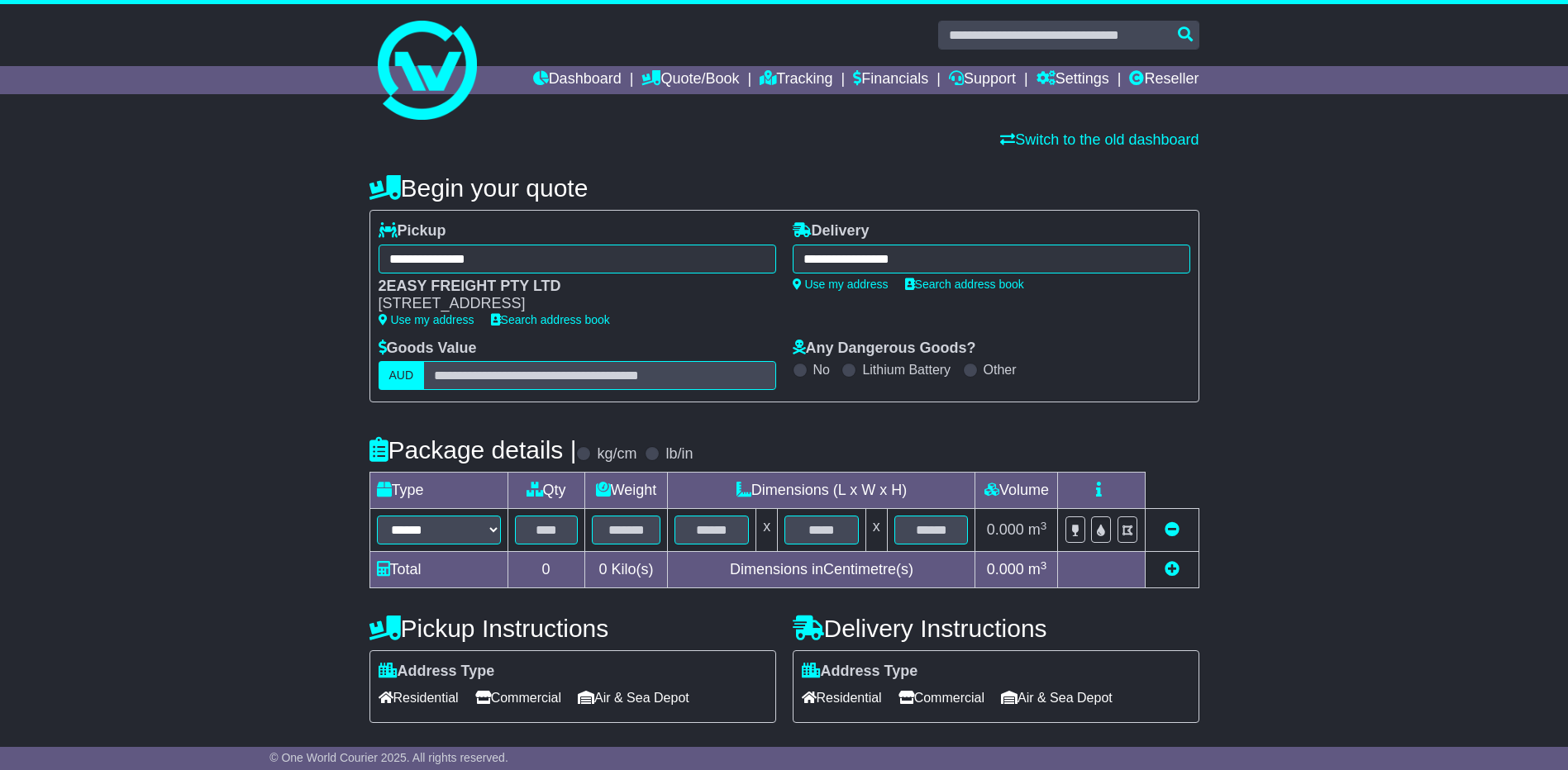 scroll, scrollTop: 139, scrollLeft: 0, axis: vertical 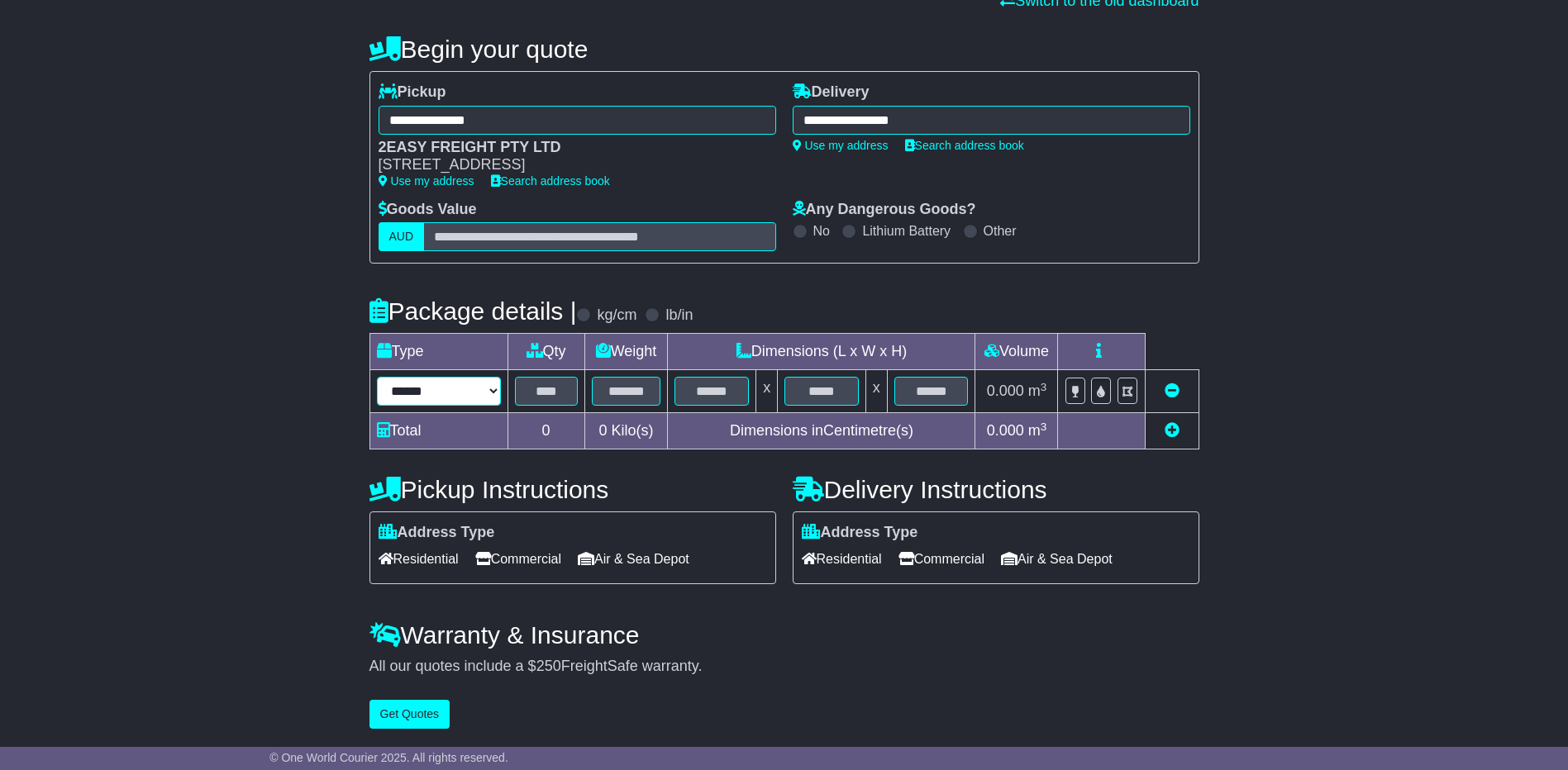 click on "****** ****** *** ******** ***** **** **** ****** *** *******" at bounding box center [439, 391] 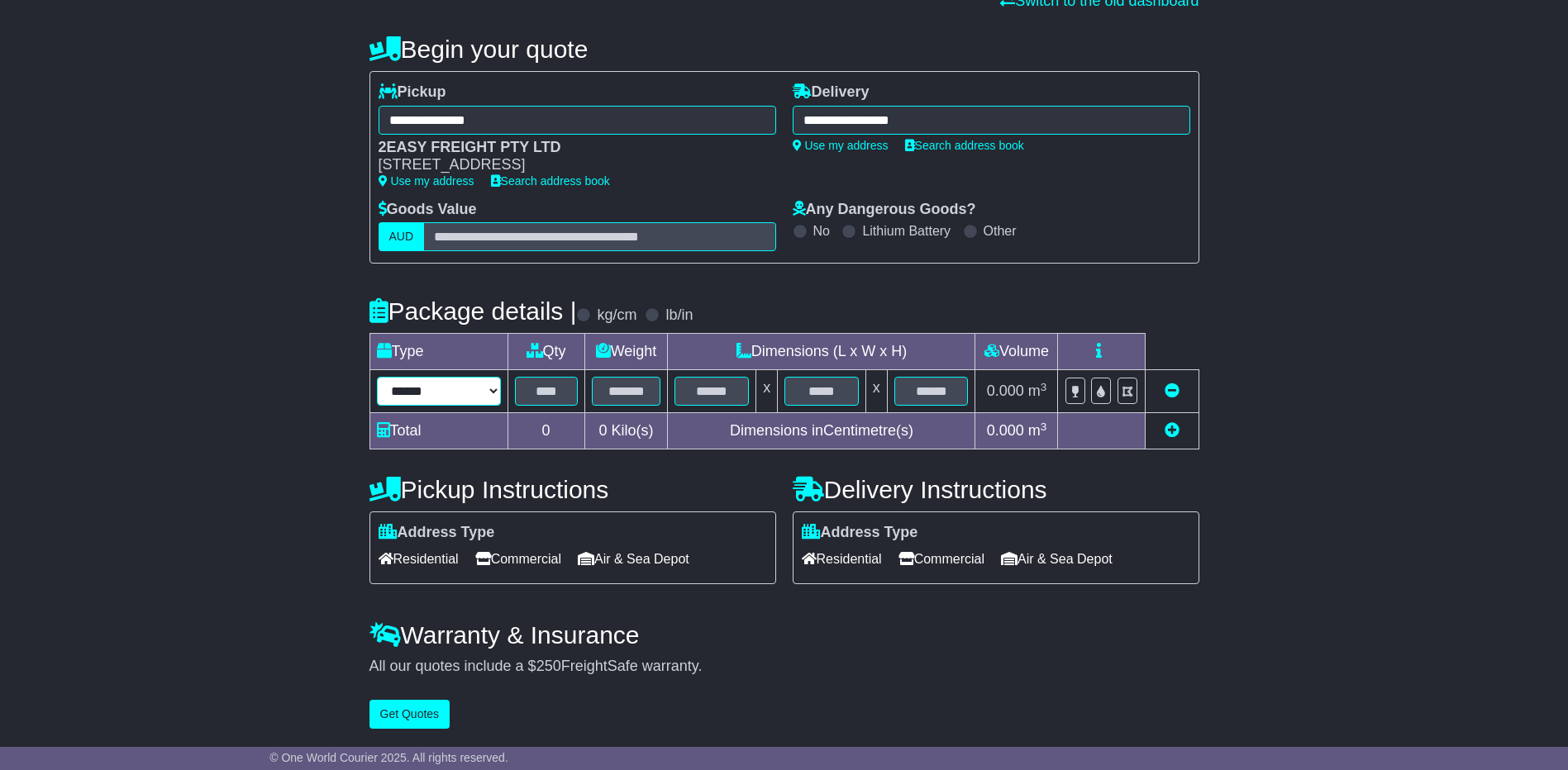 select on "*****" 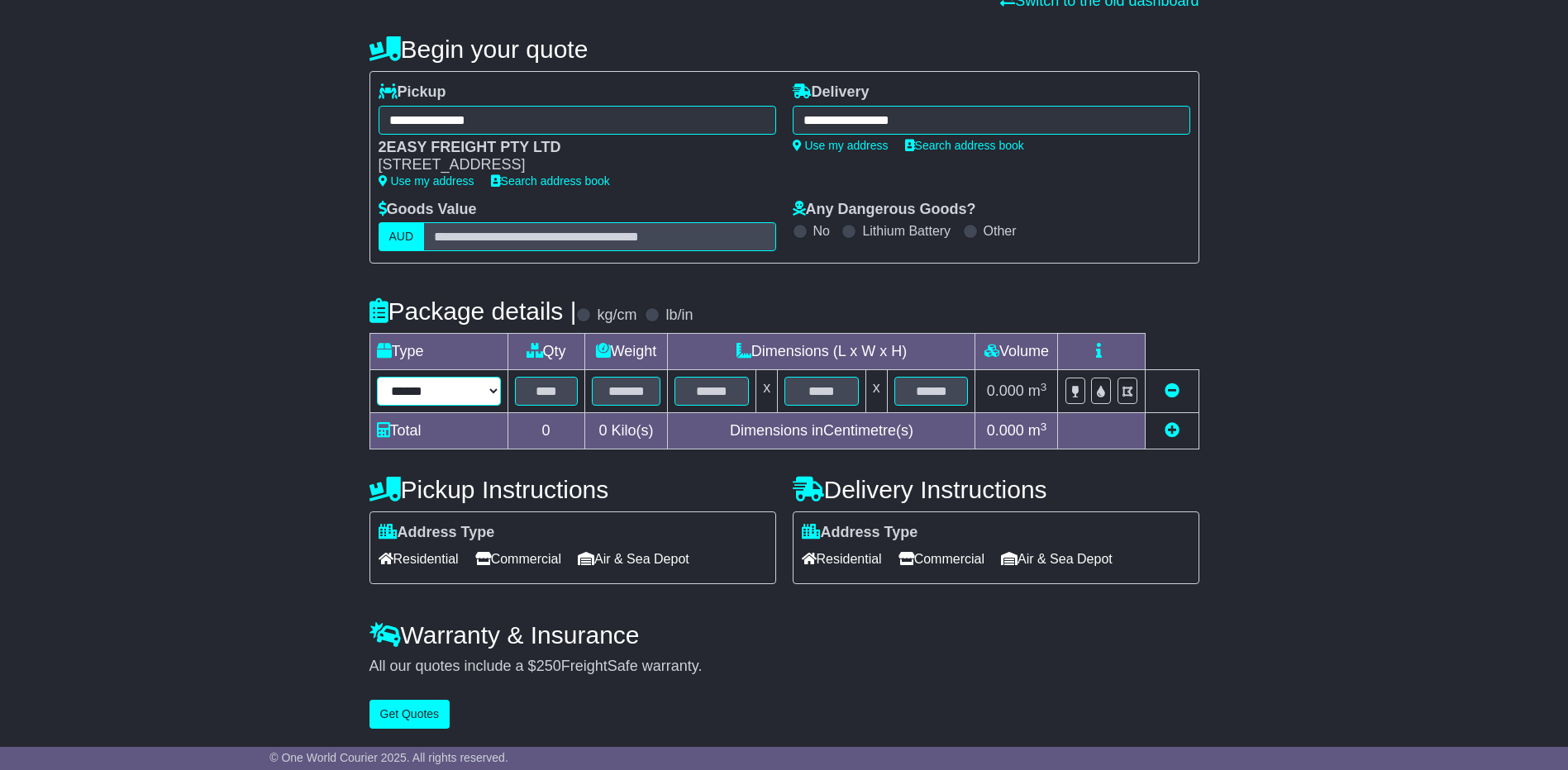 click on "****** ****** *** ******** ***** **** **** ****** *** *******" at bounding box center [439, 391] 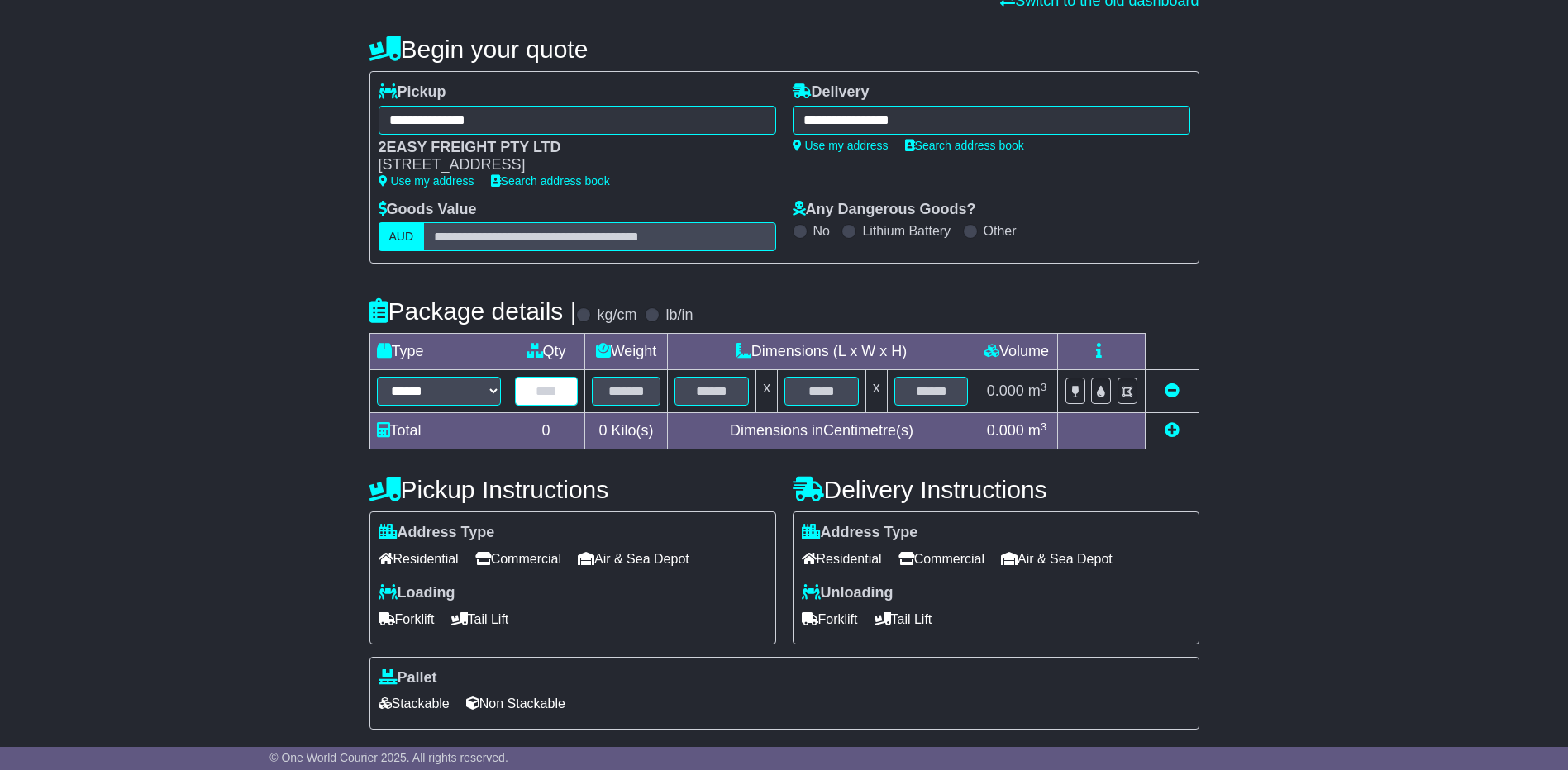 click at bounding box center (546, 391) 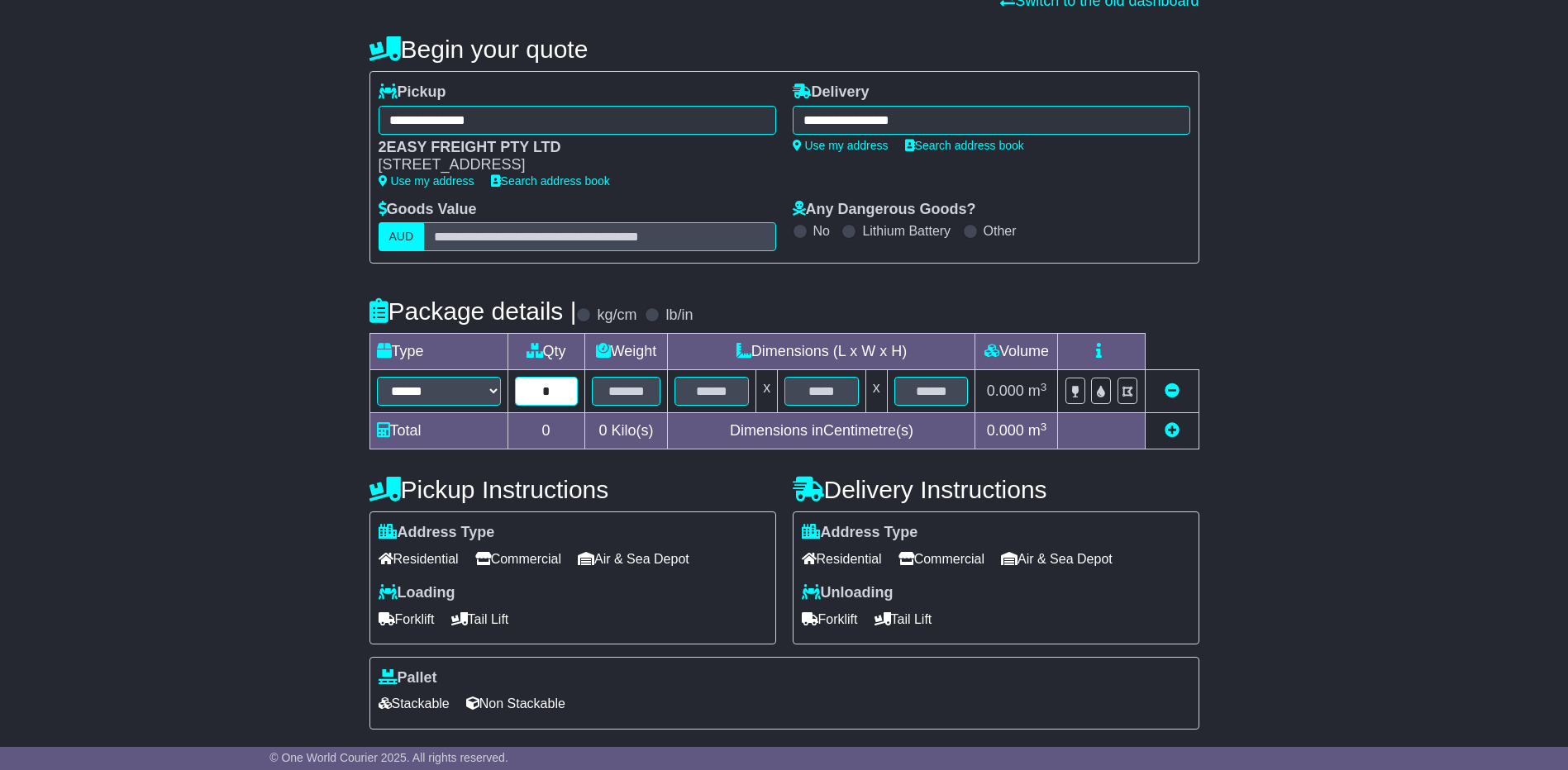 type on "*" 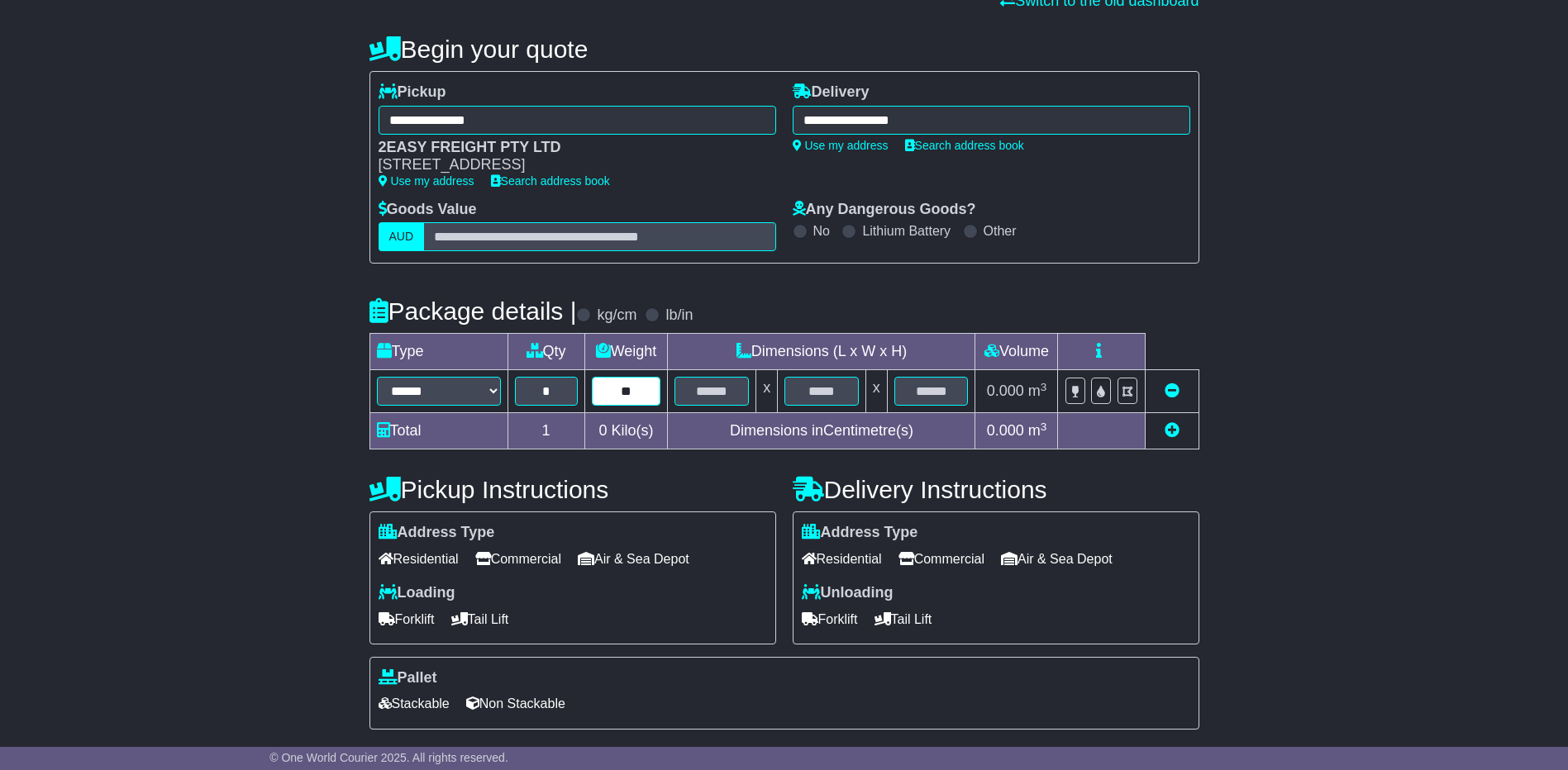 type on "**" 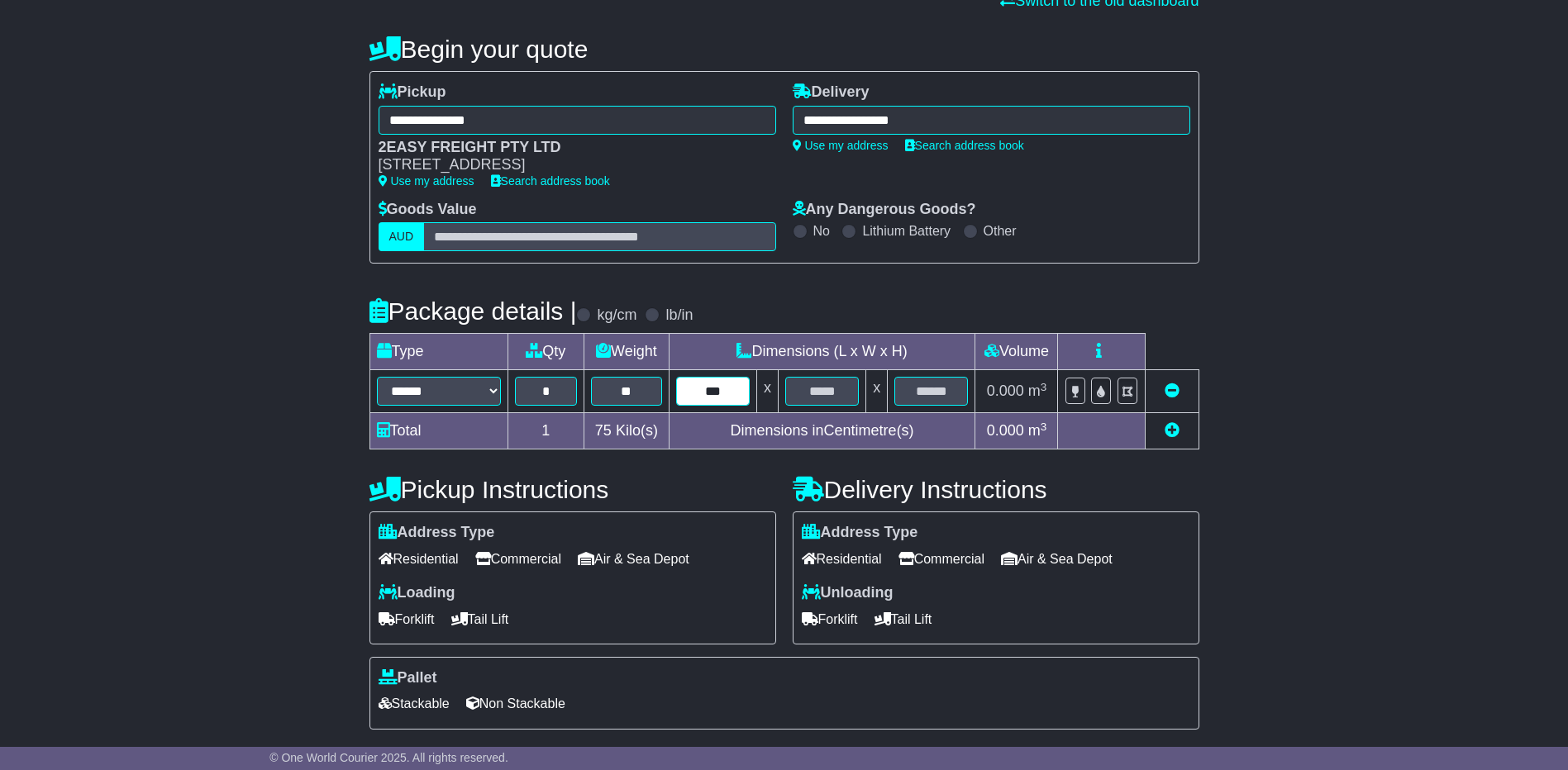 type on "***" 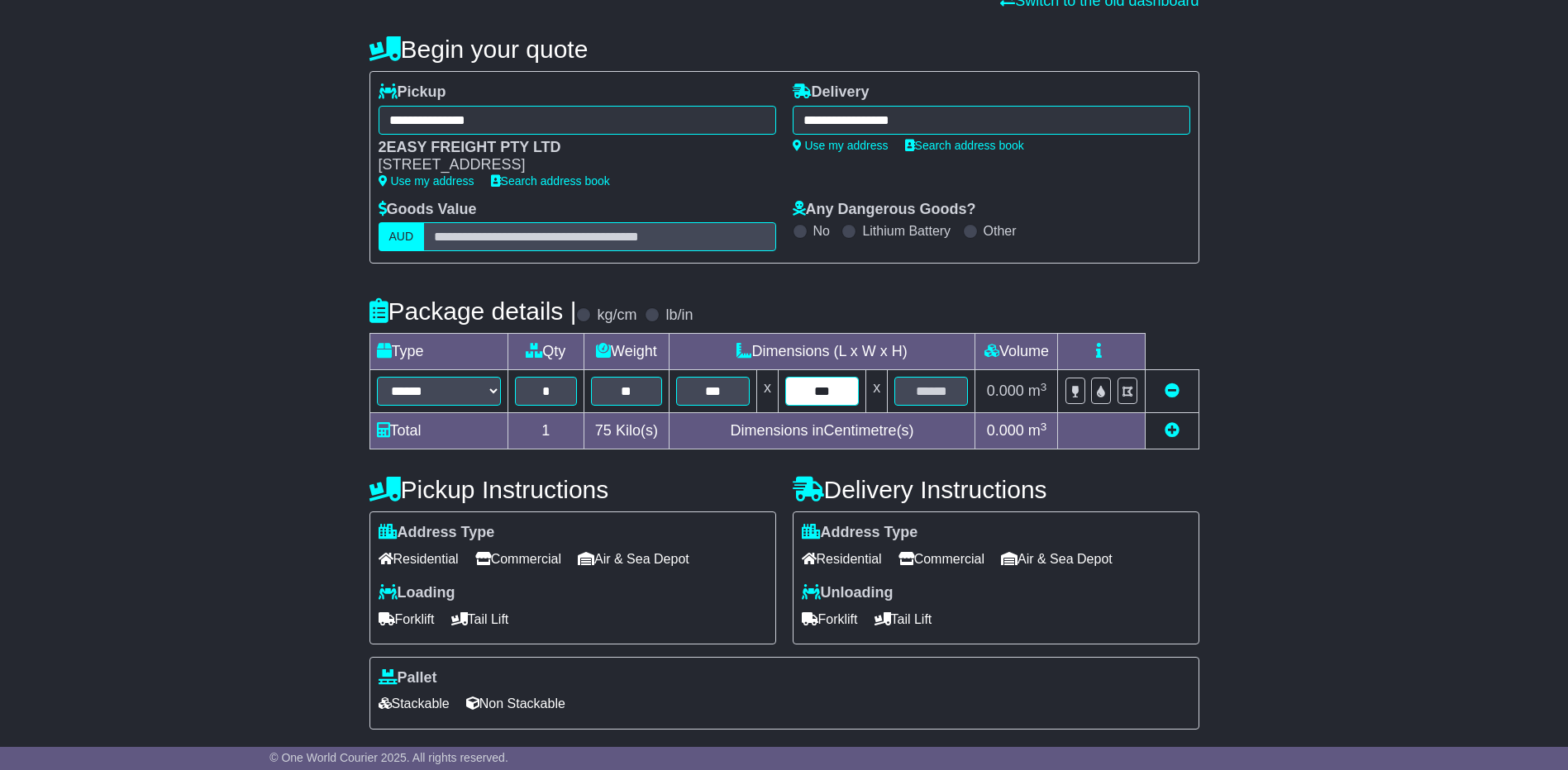type on "***" 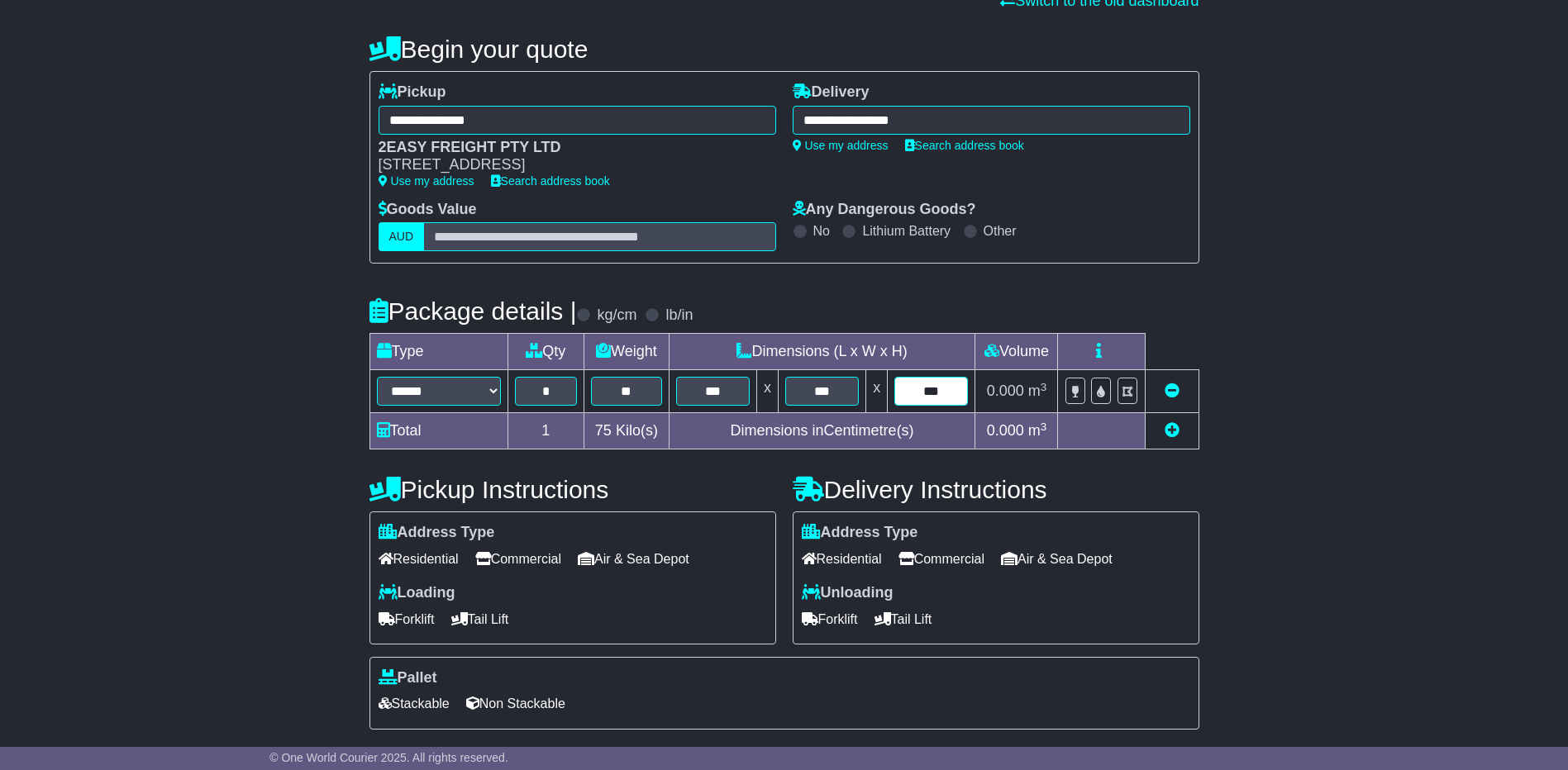 type on "***" 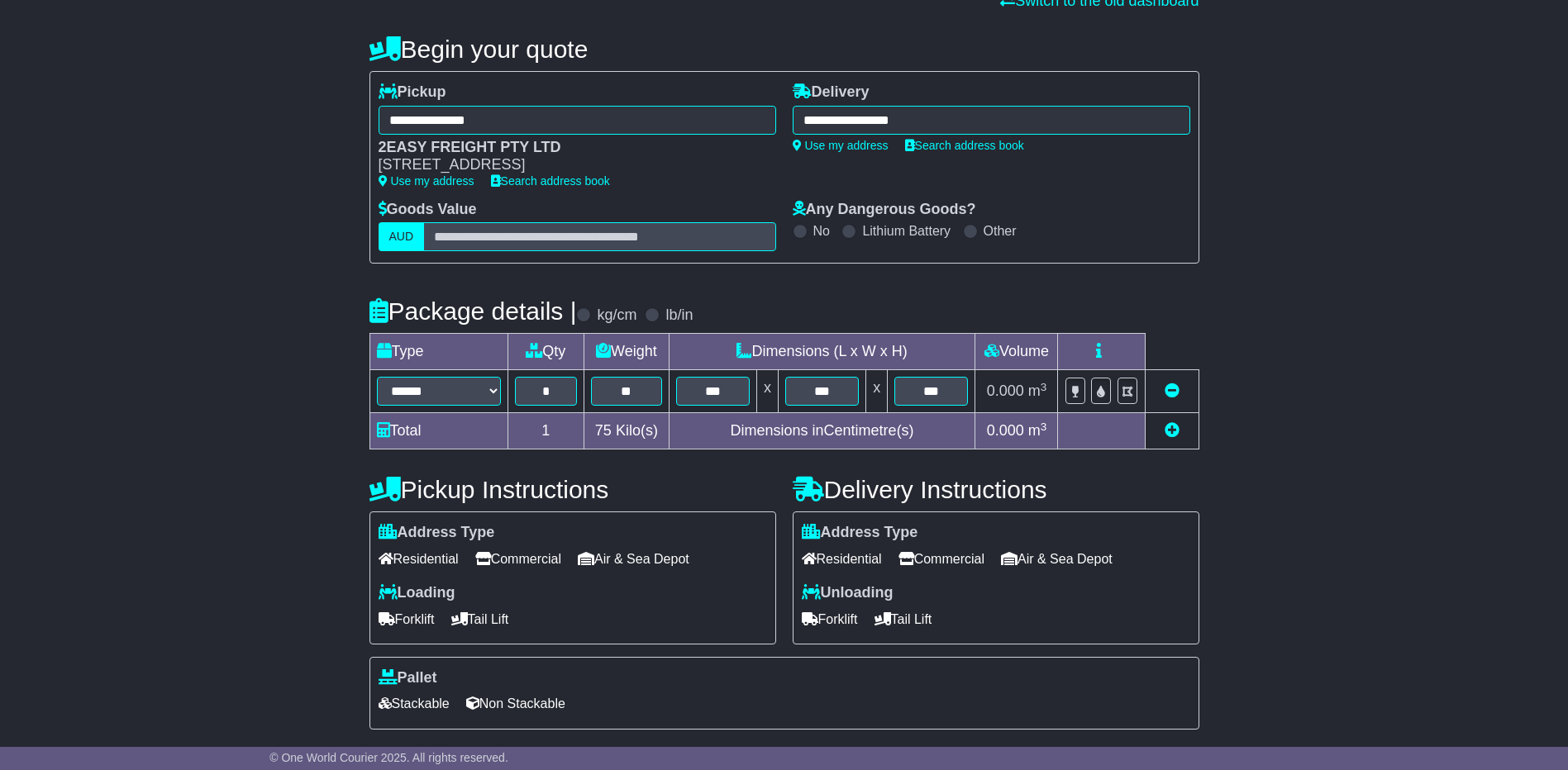 scroll, scrollTop: 284, scrollLeft: 0, axis: vertical 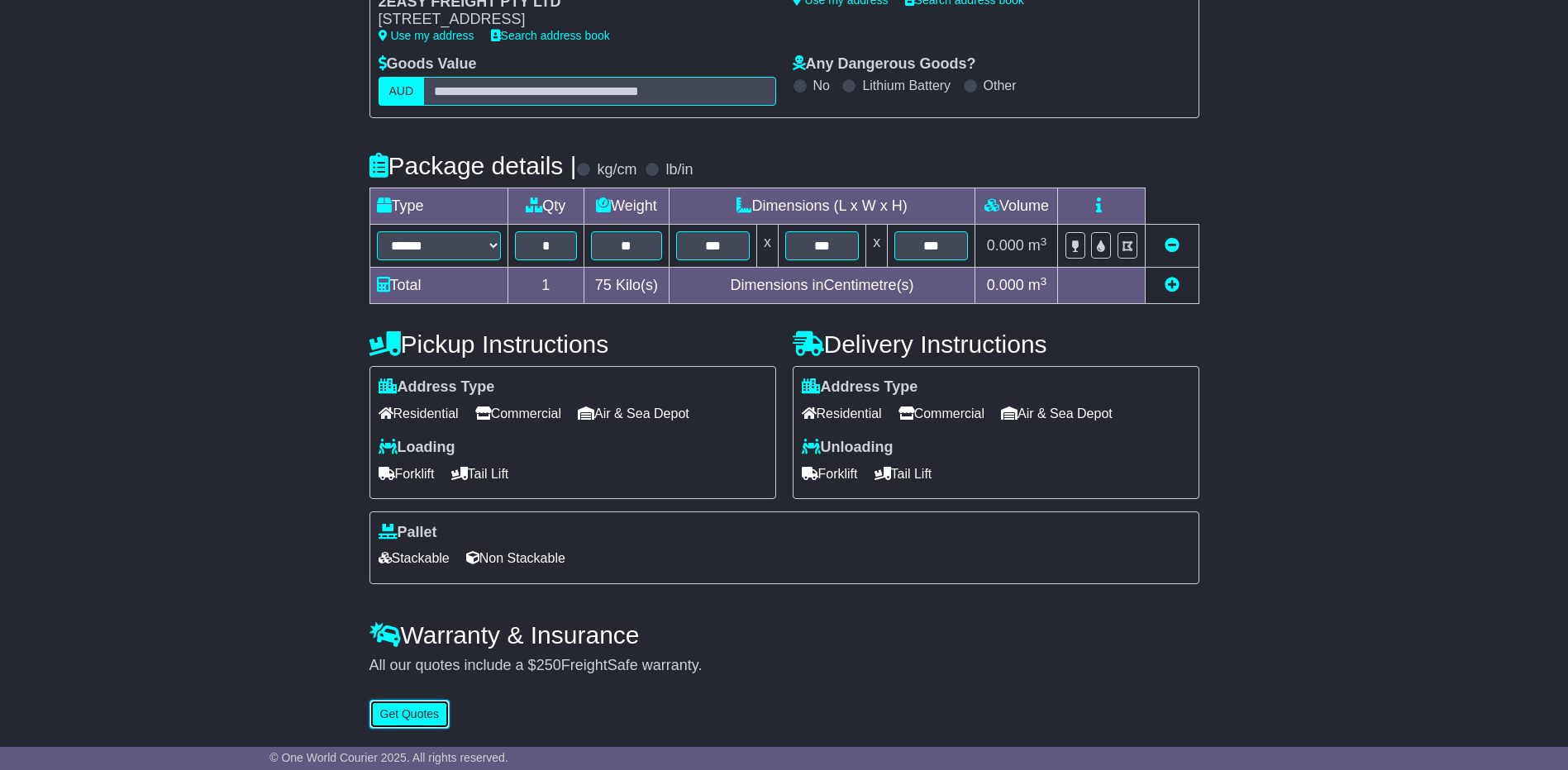 type 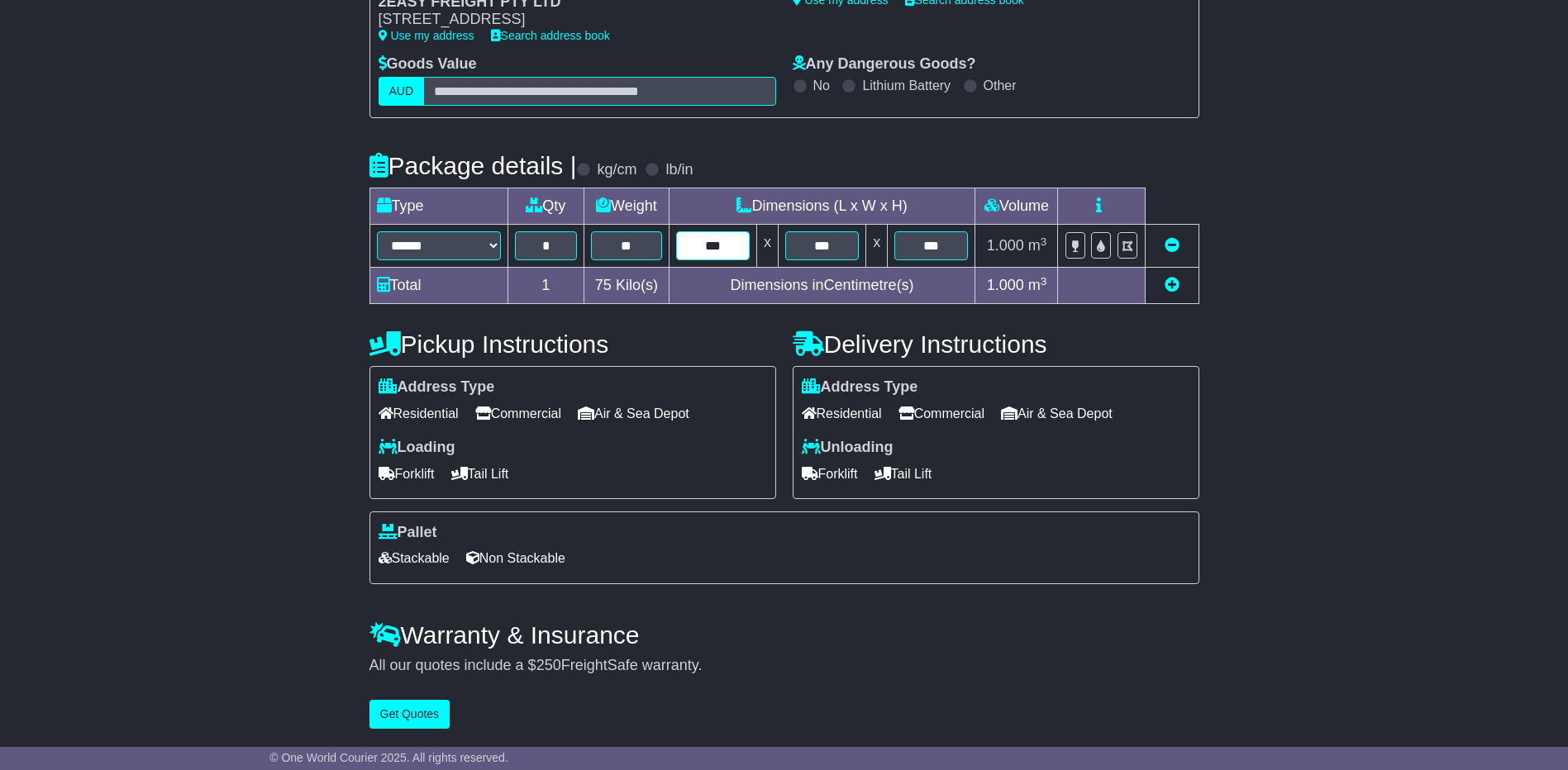 click on "***" at bounding box center (713, 245) 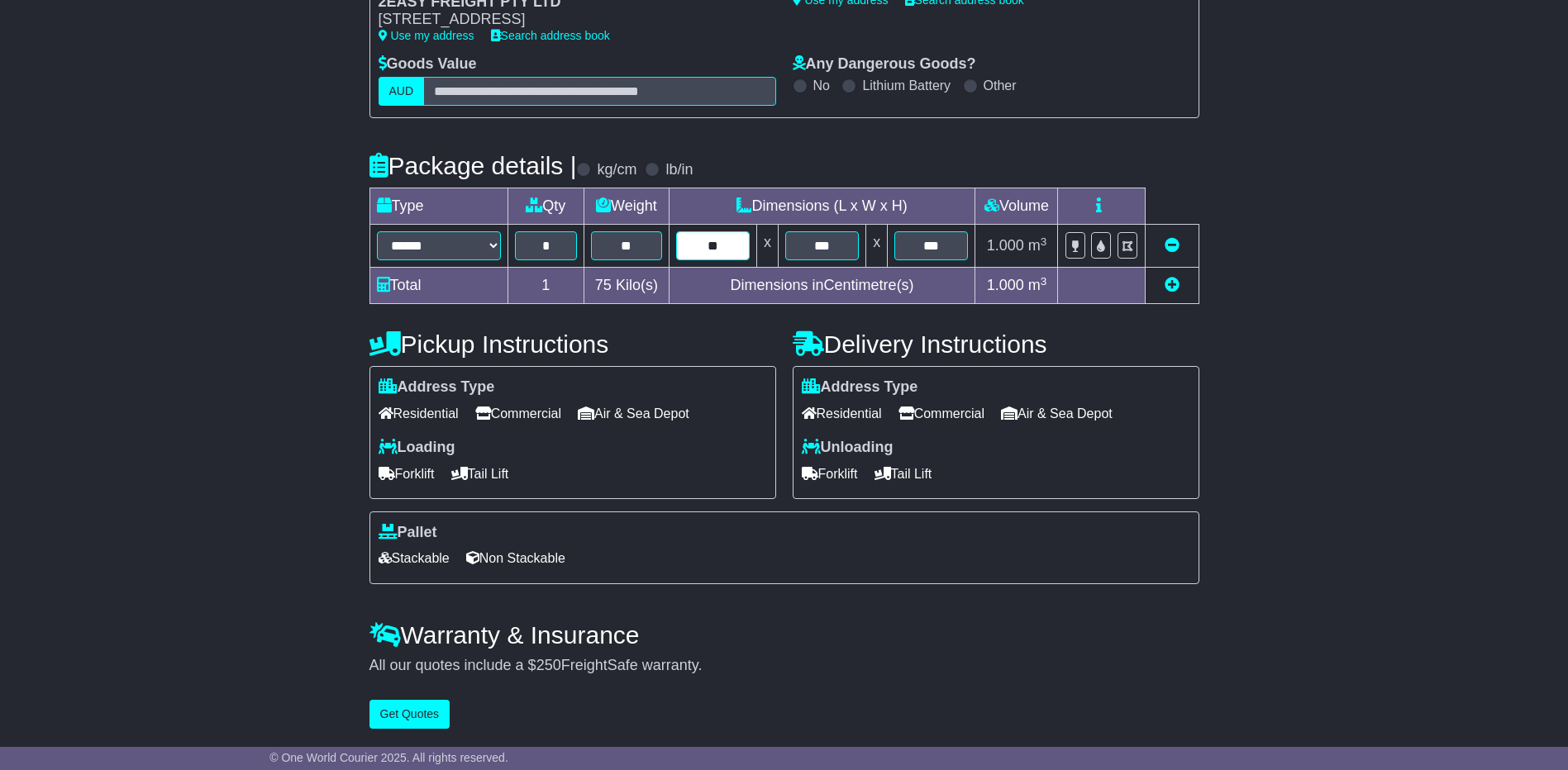 type on "*" 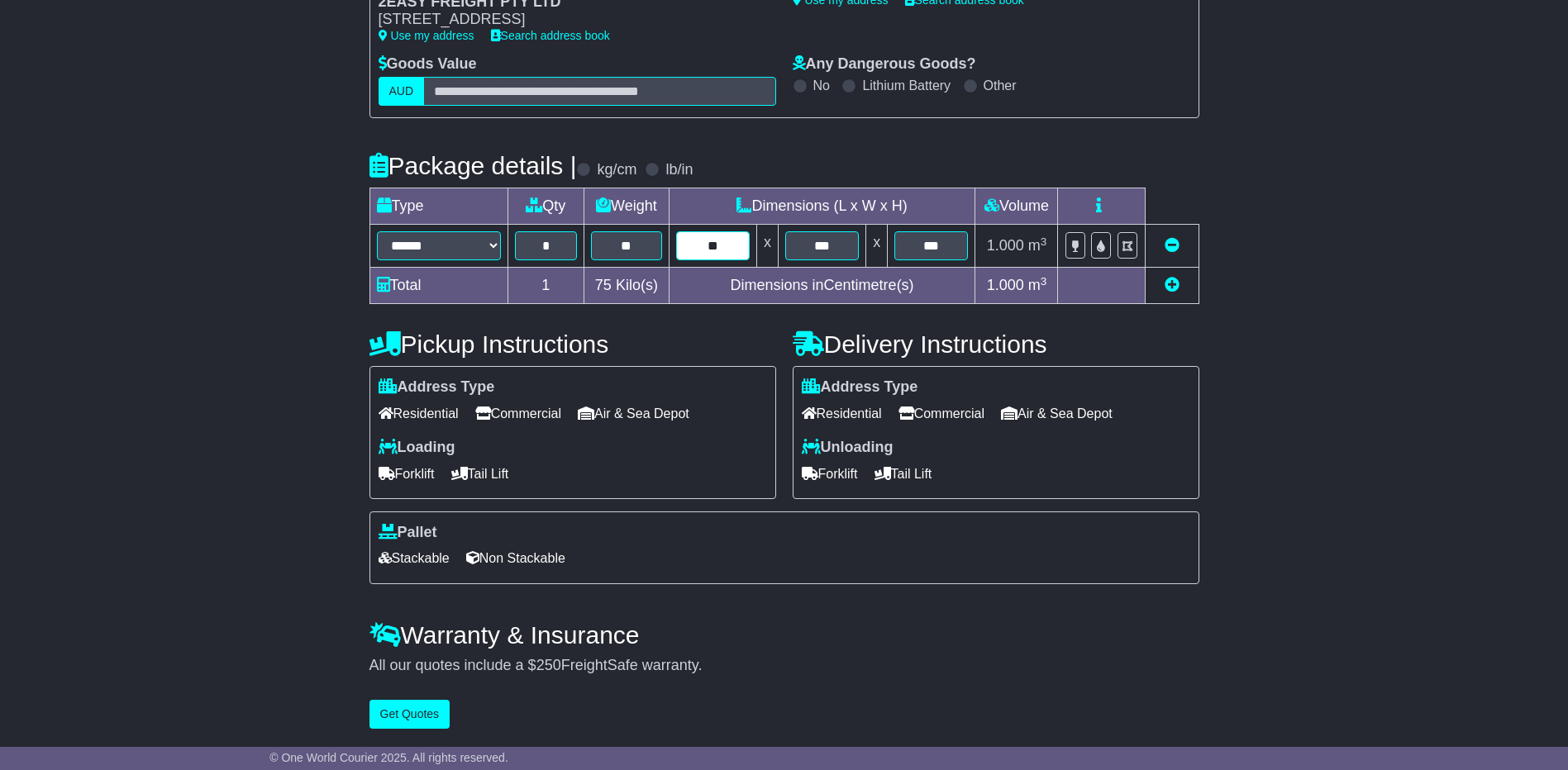 type on "**" 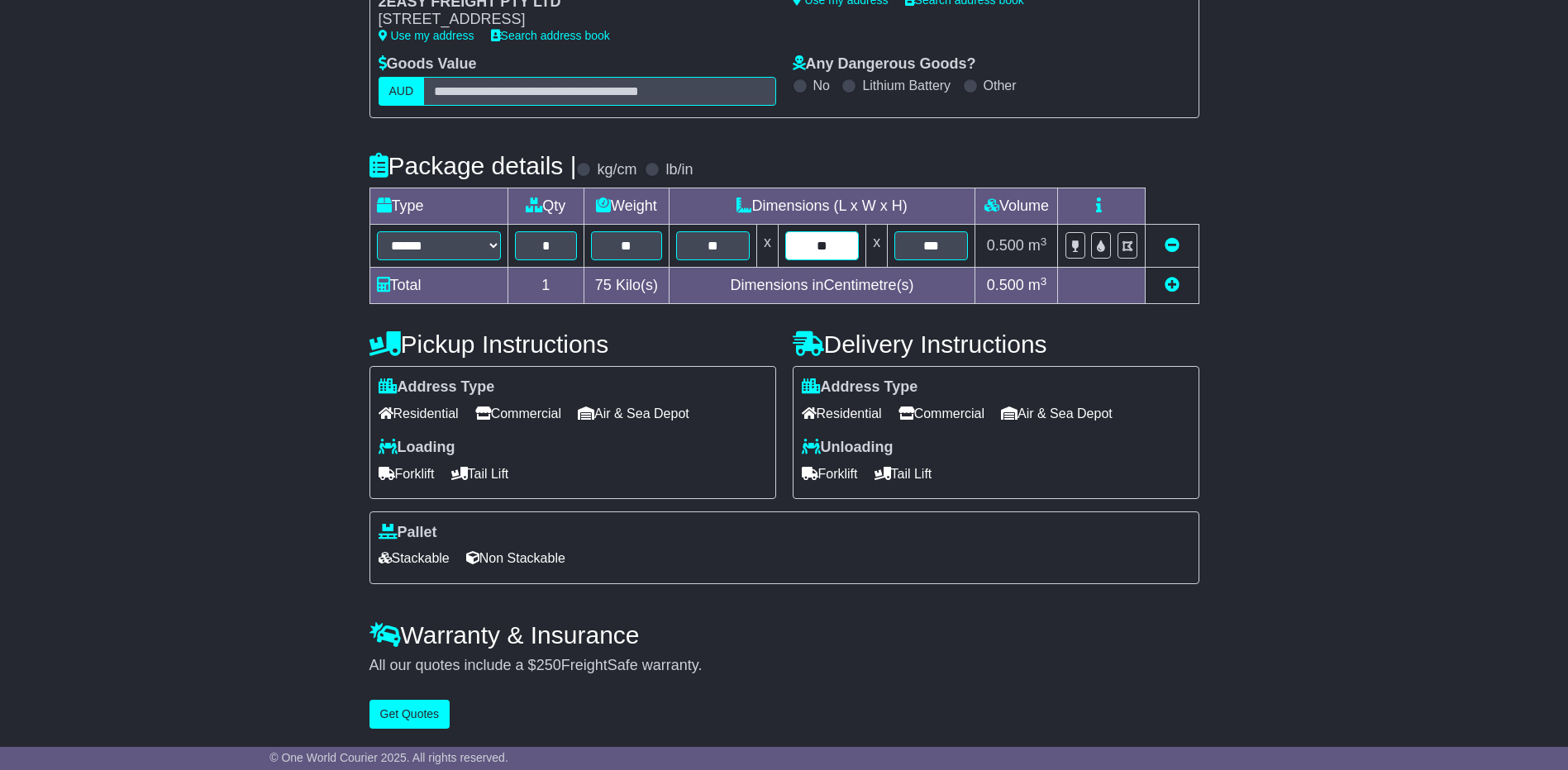 type on "**" 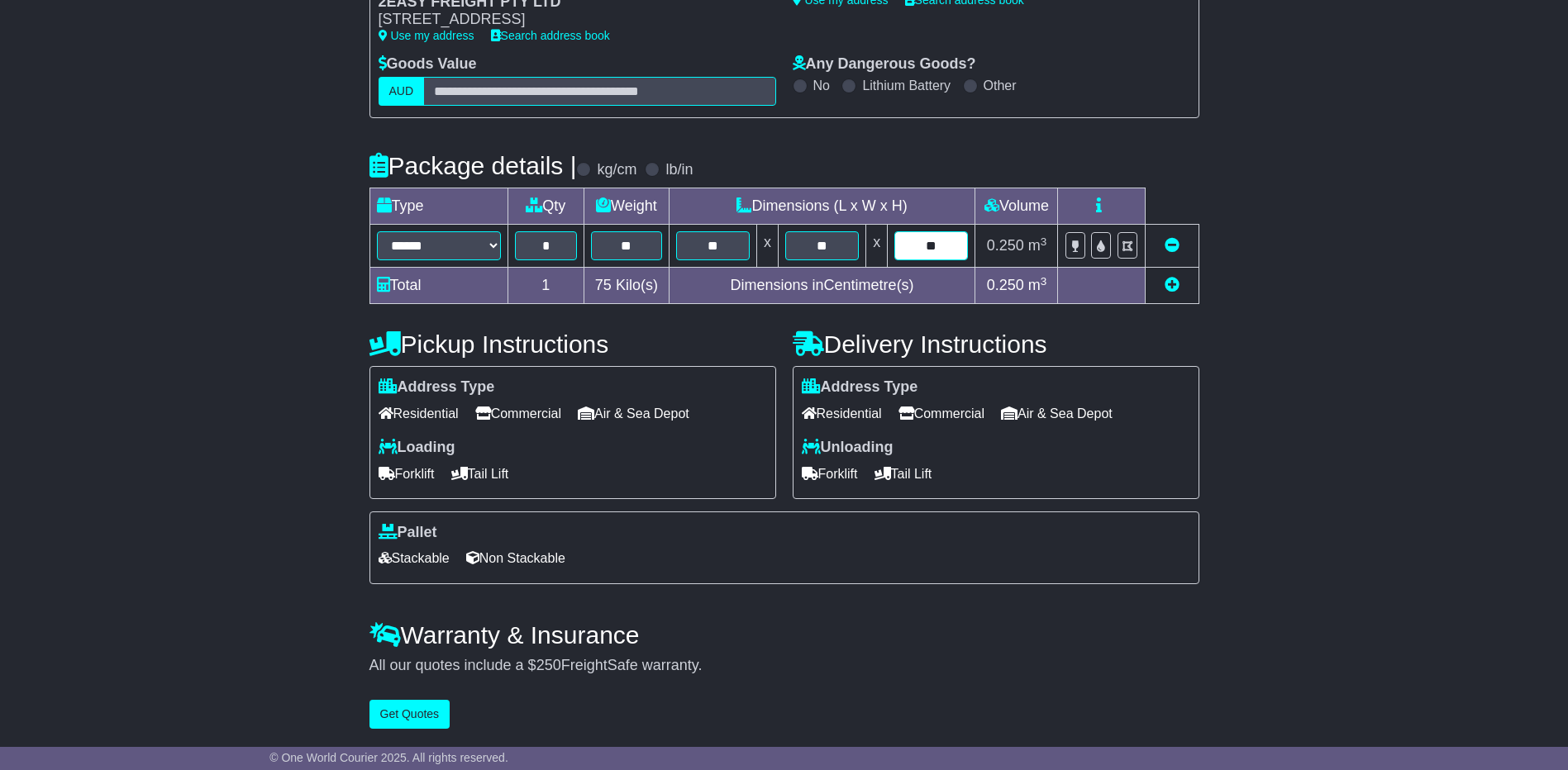 type on "**" 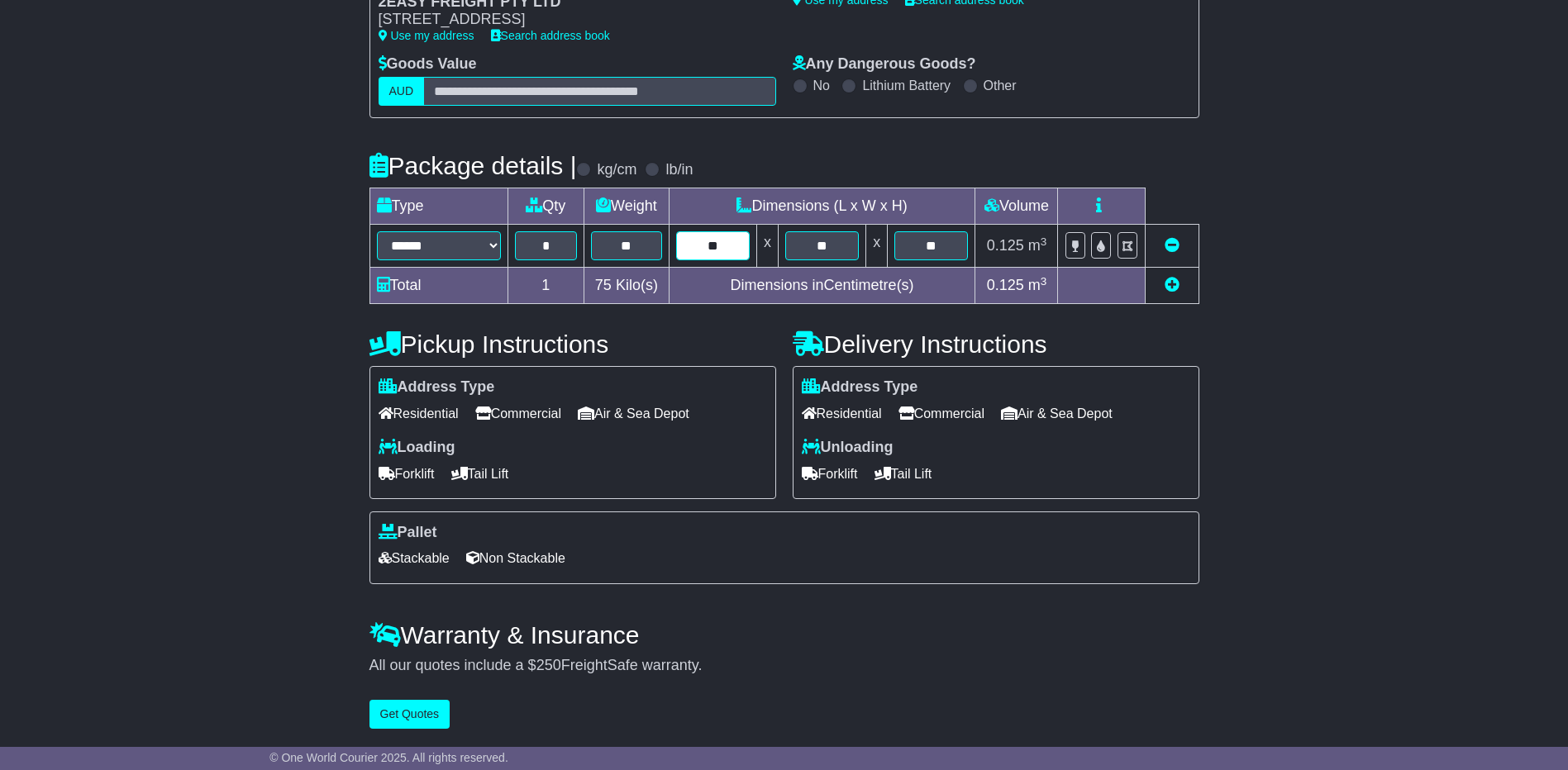 type on "**" 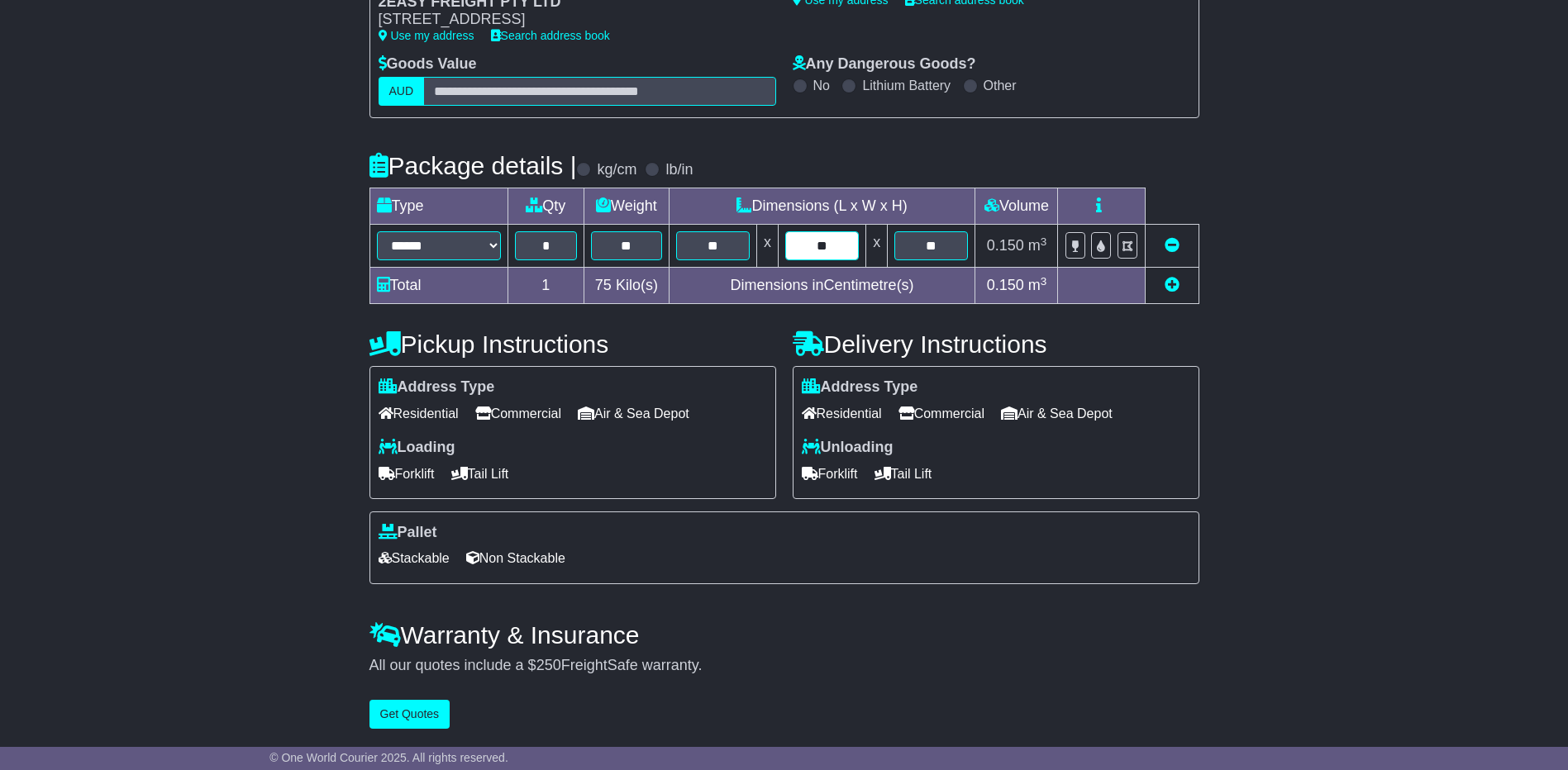 type on "**" 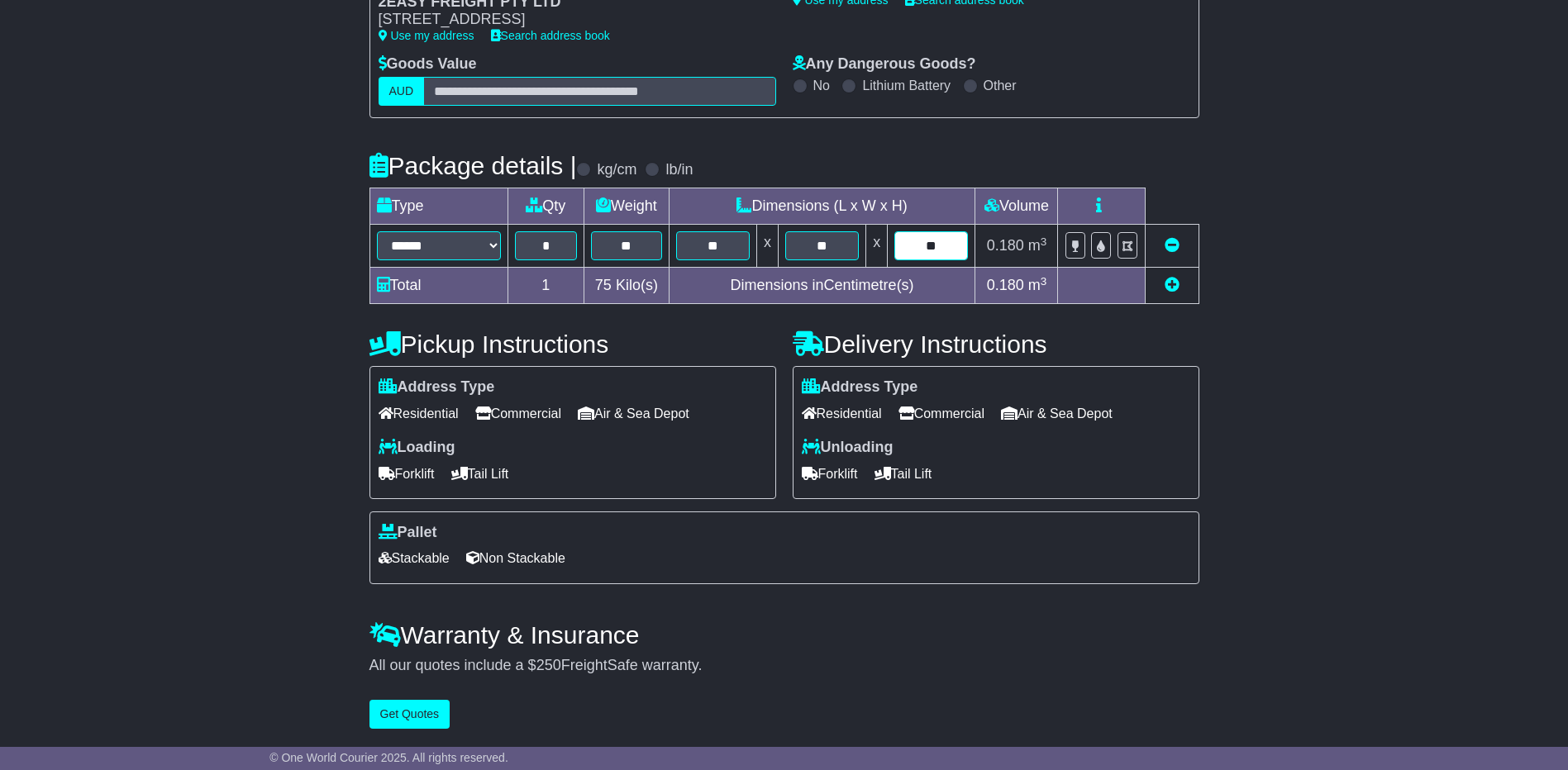 type on "**" 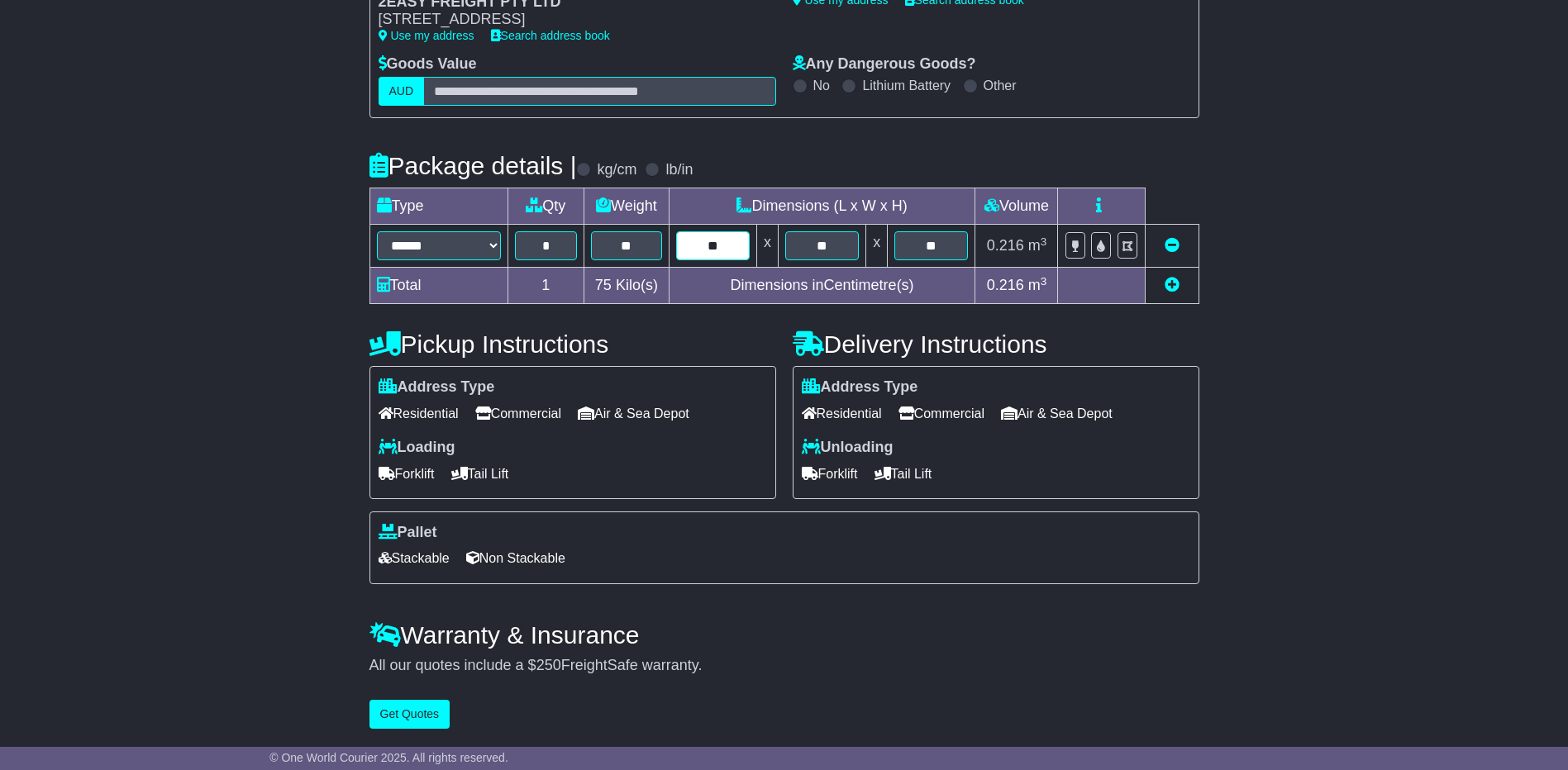 type on "**" 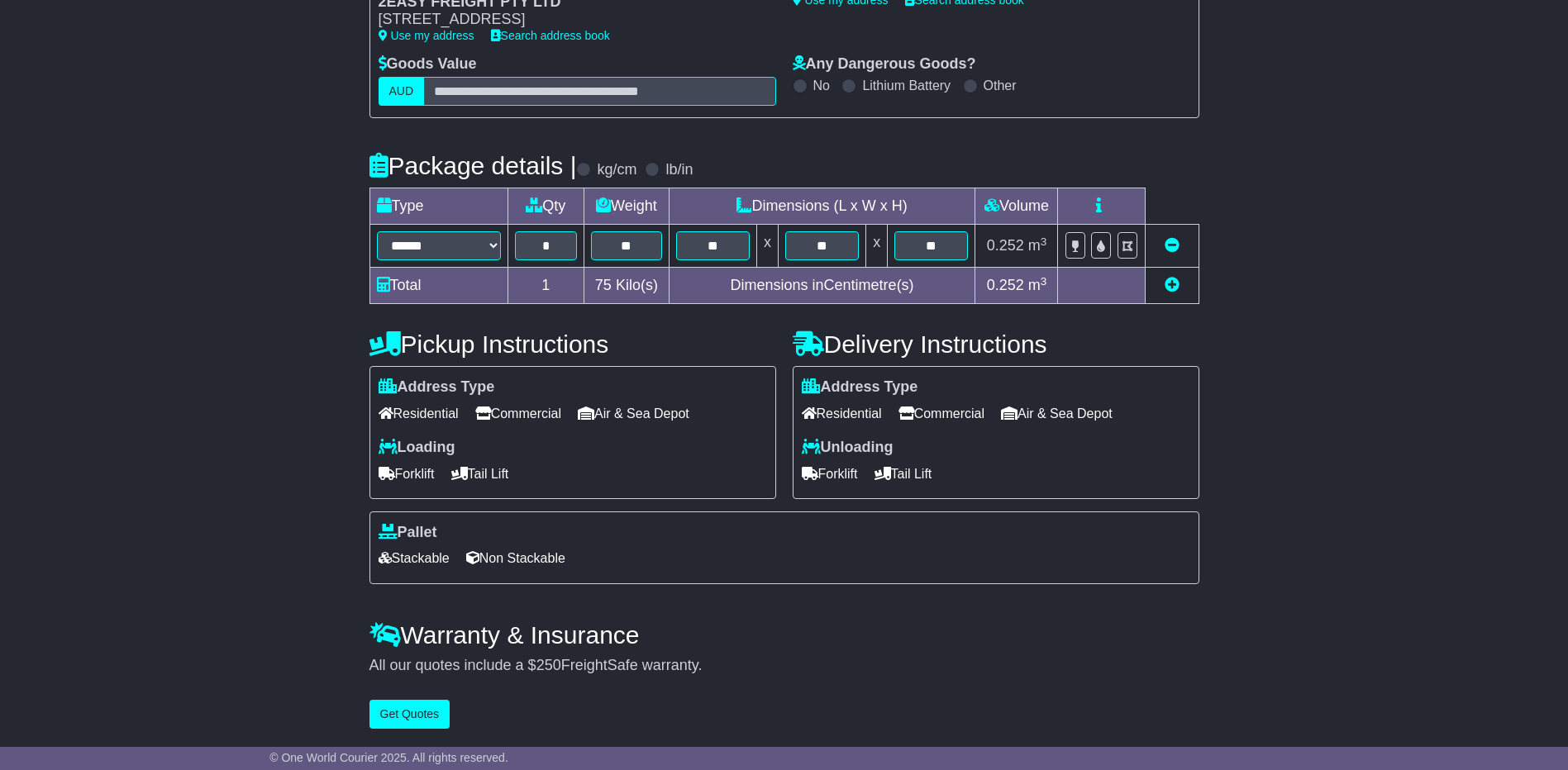 click on "Commercial" at bounding box center (941, 413) 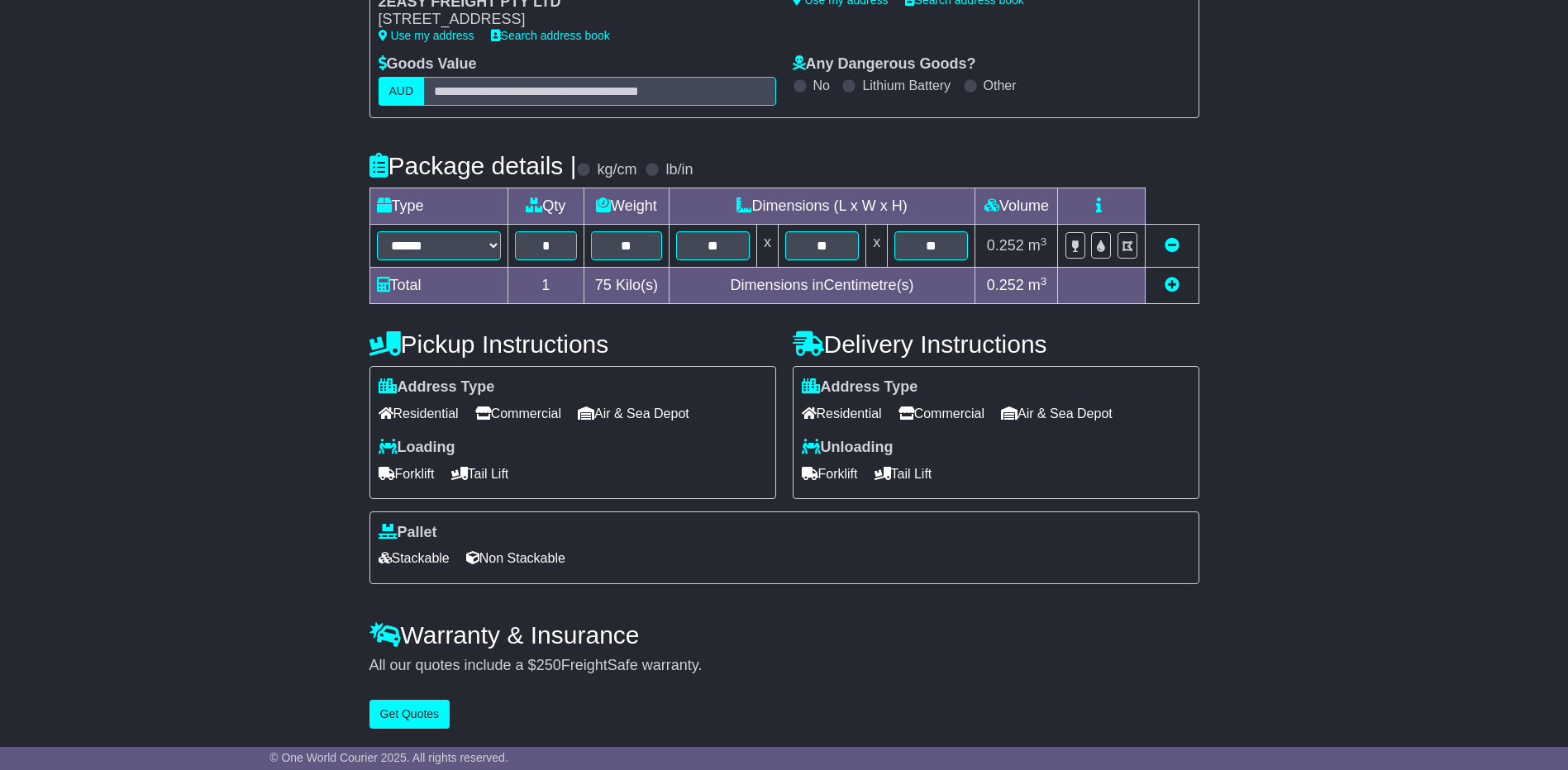 click on "Forklift" at bounding box center [407, 473] 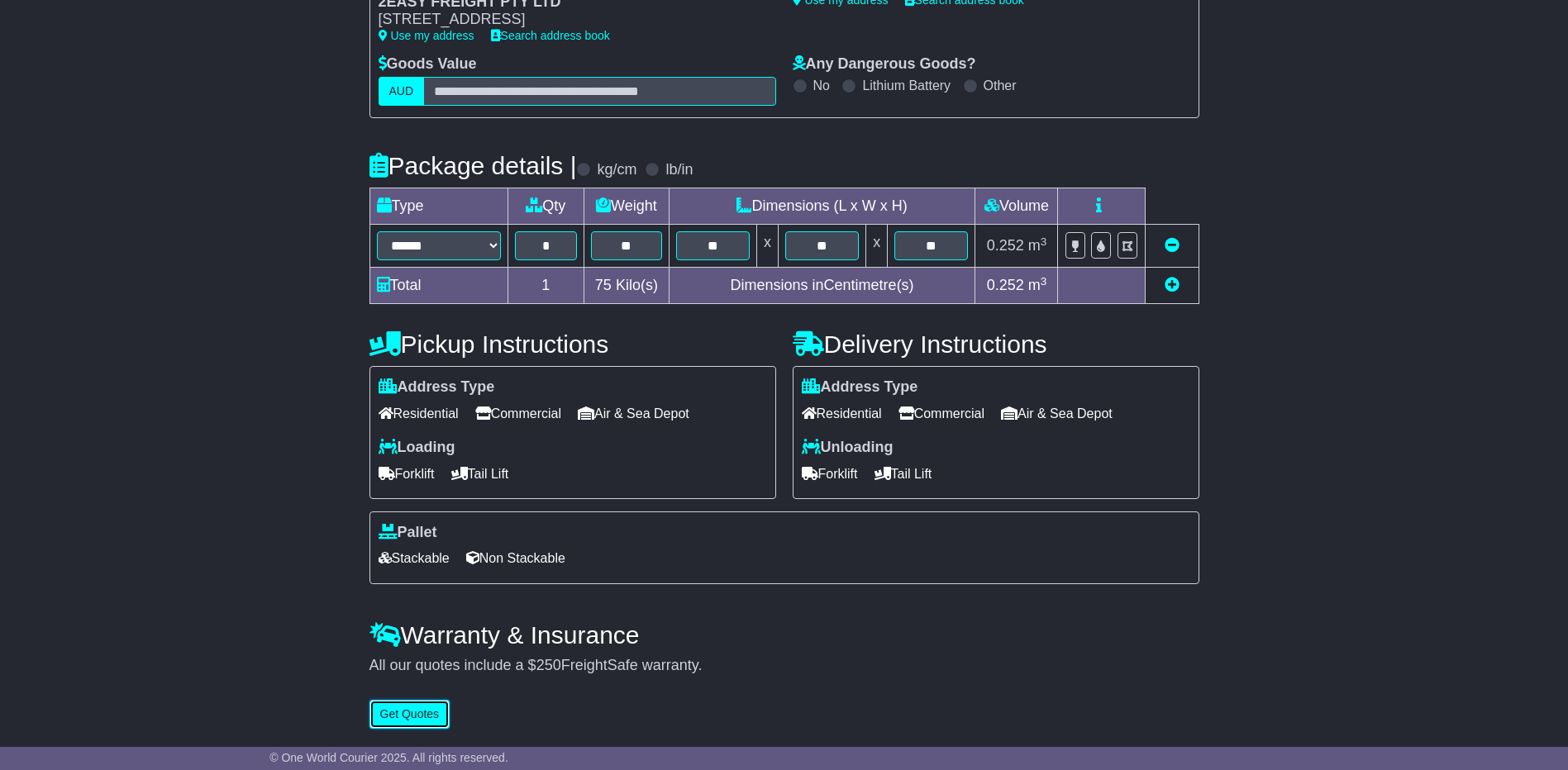 click on "Get Quotes" at bounding box center [410, 714] 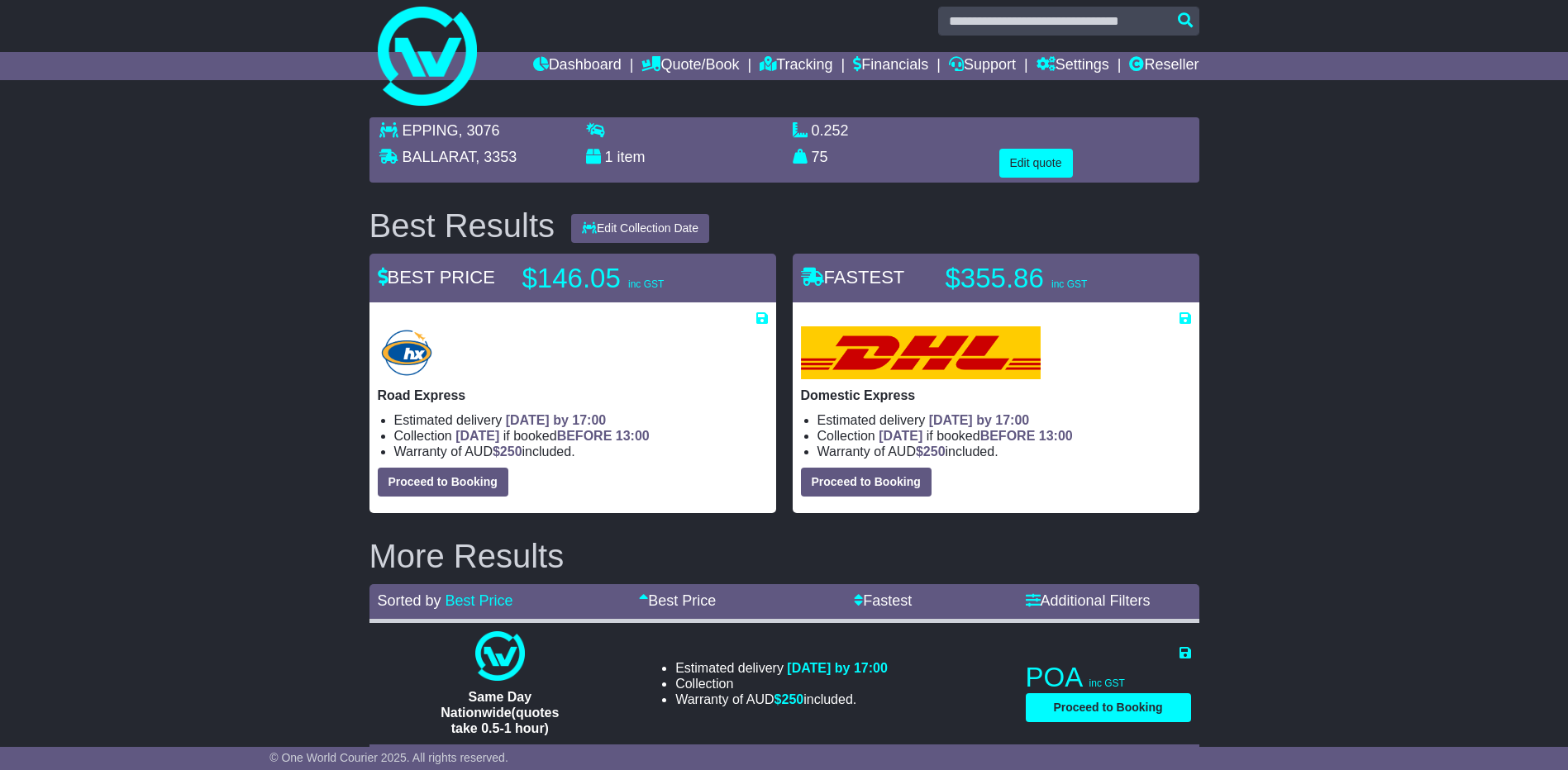 scroll, scrollTop: 0, scrollLeft: 0, axis: both 